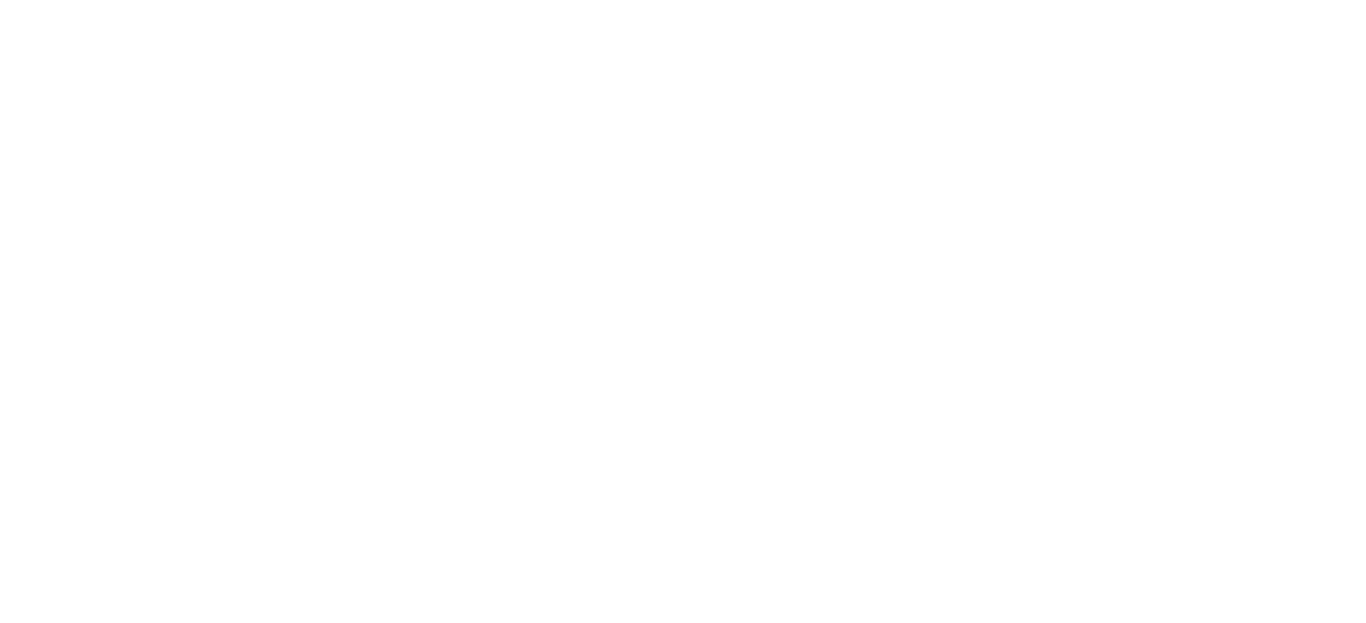 scroll, scrollTop: 0, scrollLeft: 0, axis: both 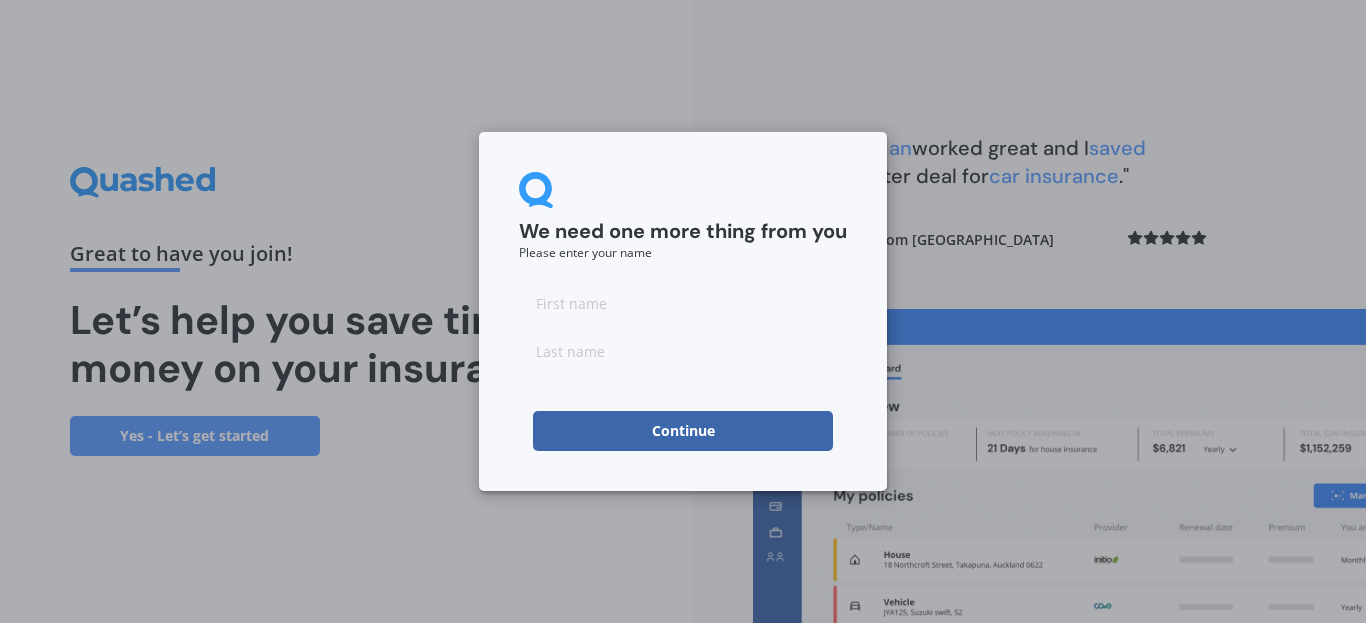 click at bounding box center [683, 303] 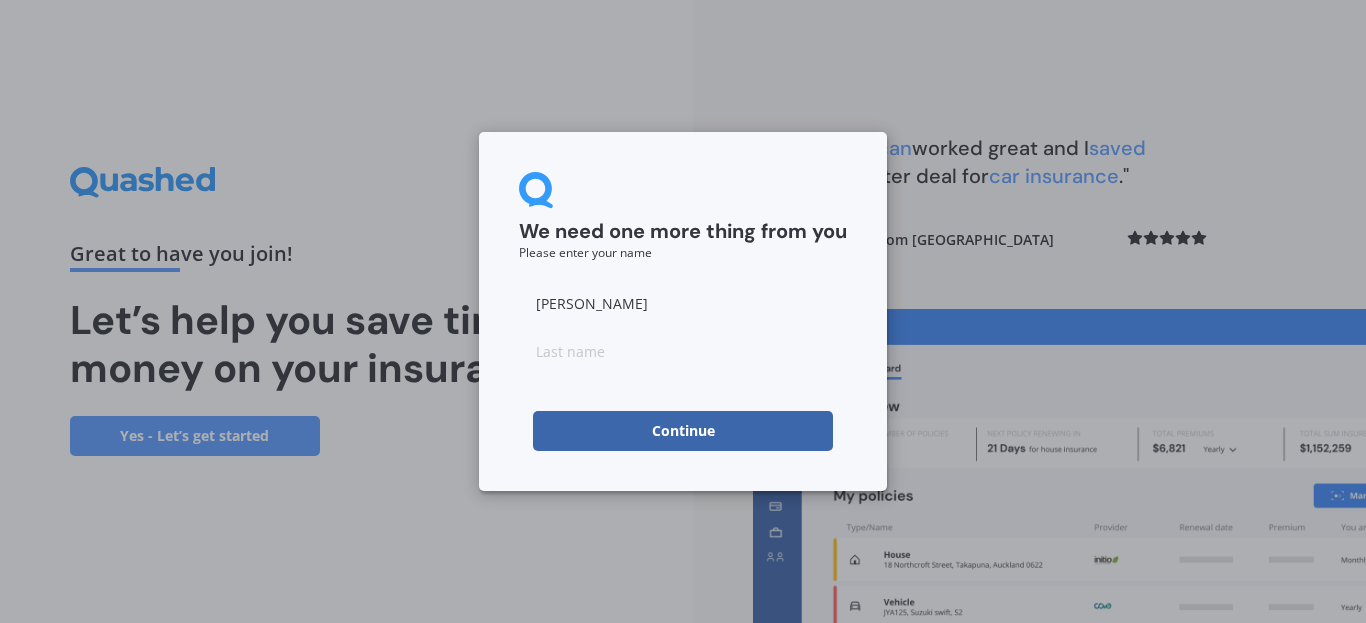 click at bounding box center [683, 351] 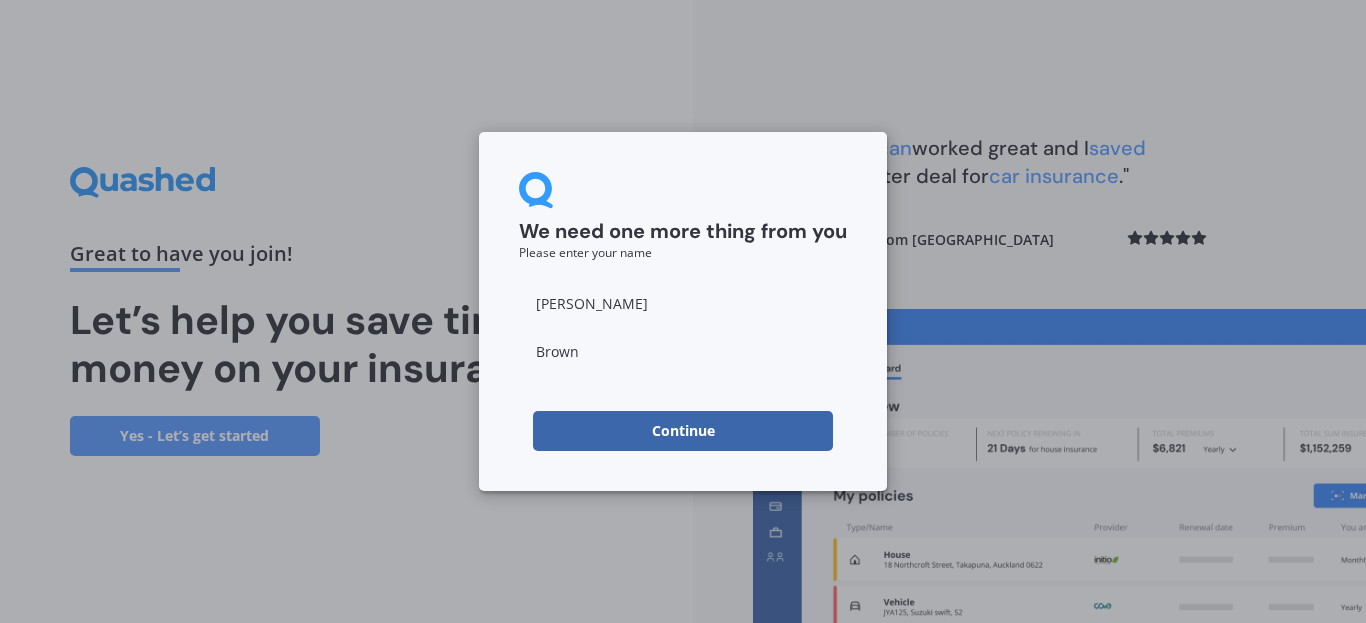 click on "Continue" at bounding box center (683, 431) 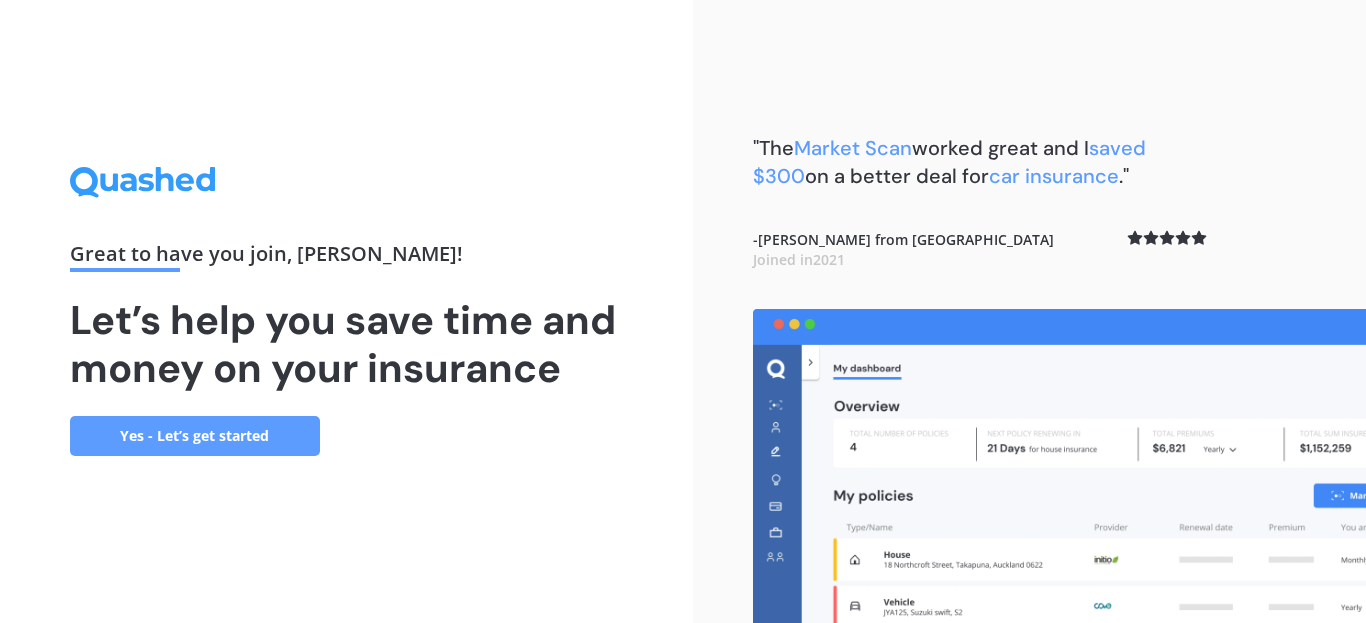 click on "Yes - Let’s get started" at bounding box center (195, 436) 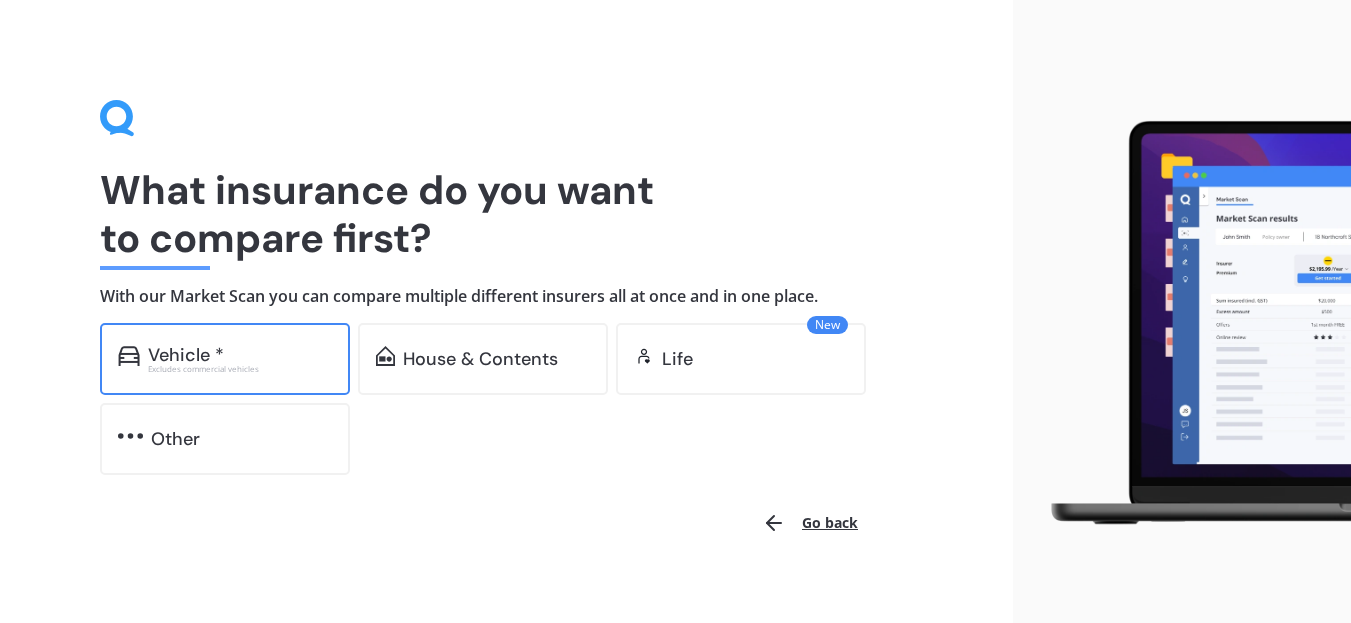 click on "Vehicle *" at bounding box center (186, 355) 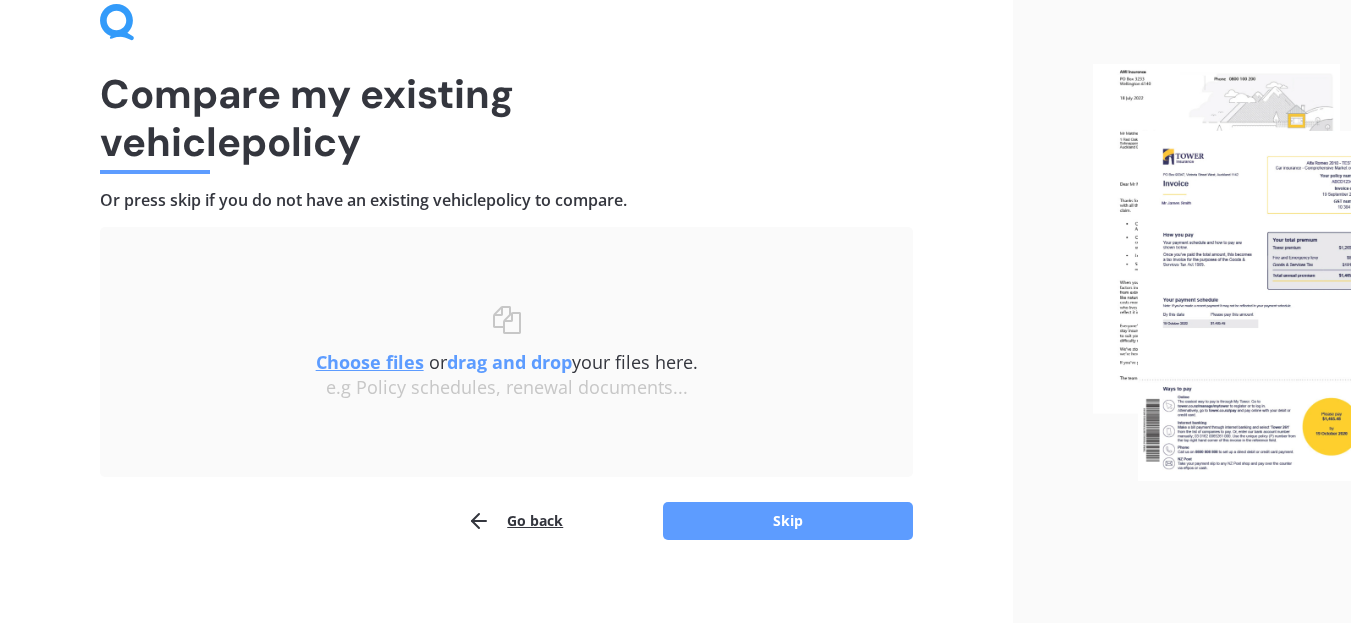 scroll, scrollTop: 99, scrollLeft: 0, axis: vertical 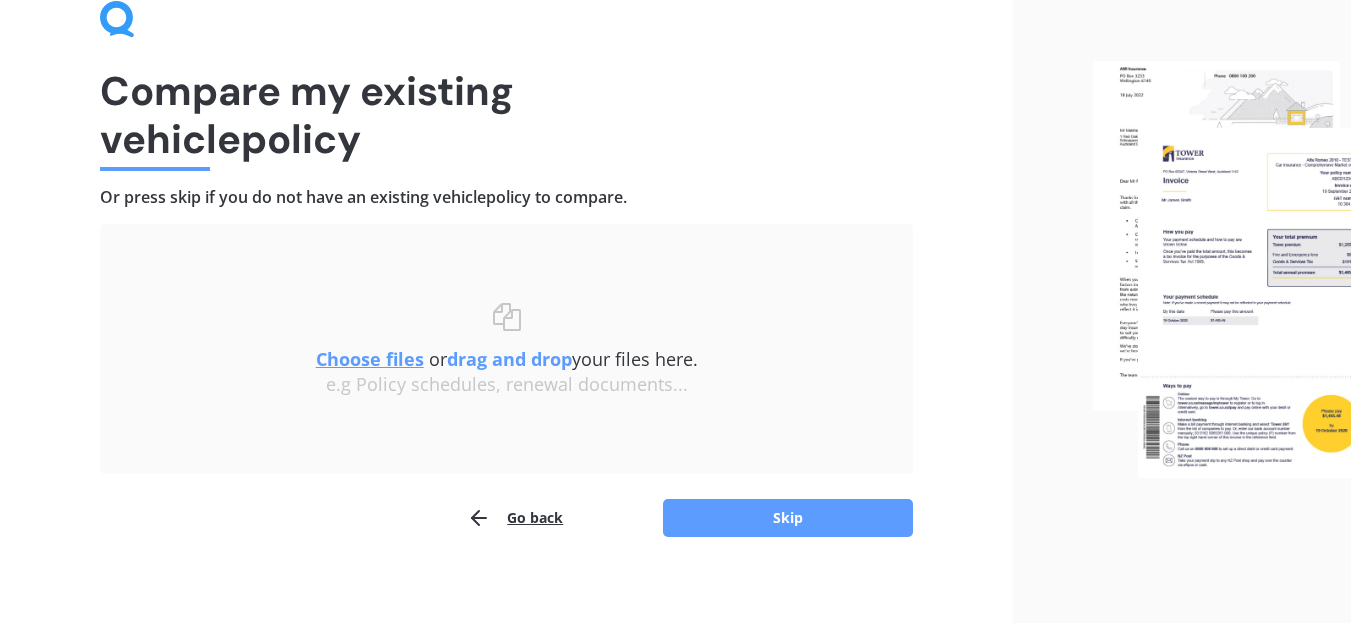 click on "Choose files" at bounding box center [370, 359] 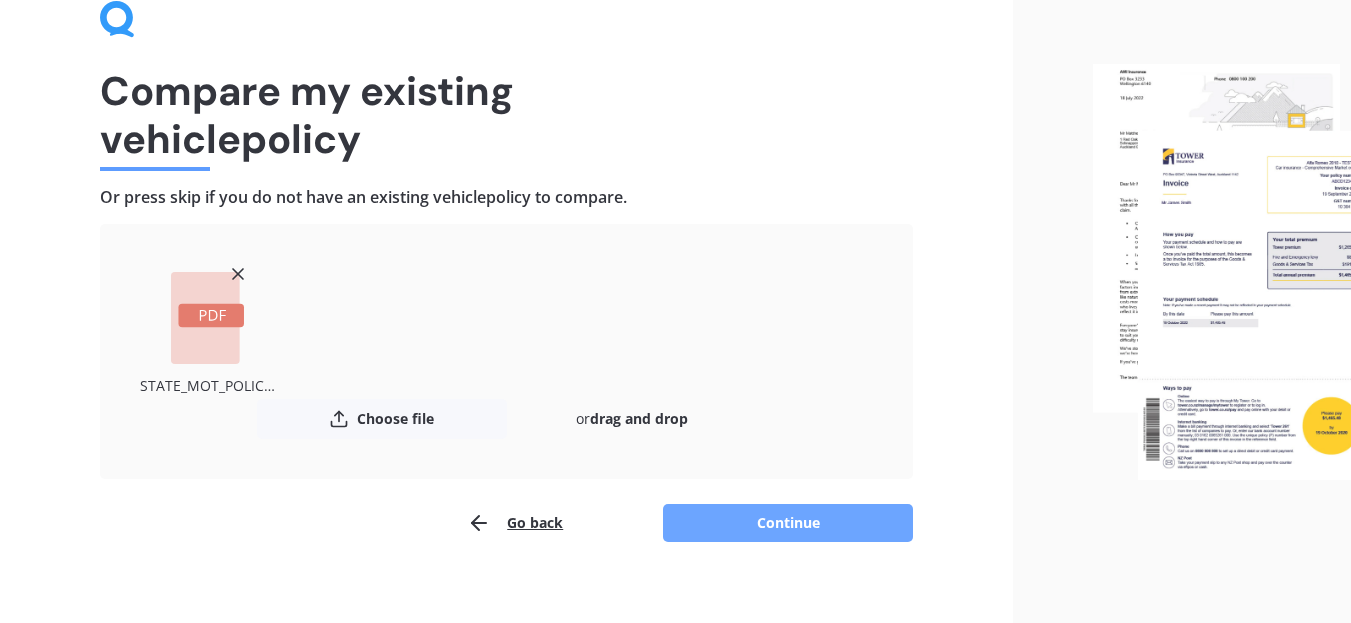 click on "Continue" at bounding box center [788, 523] 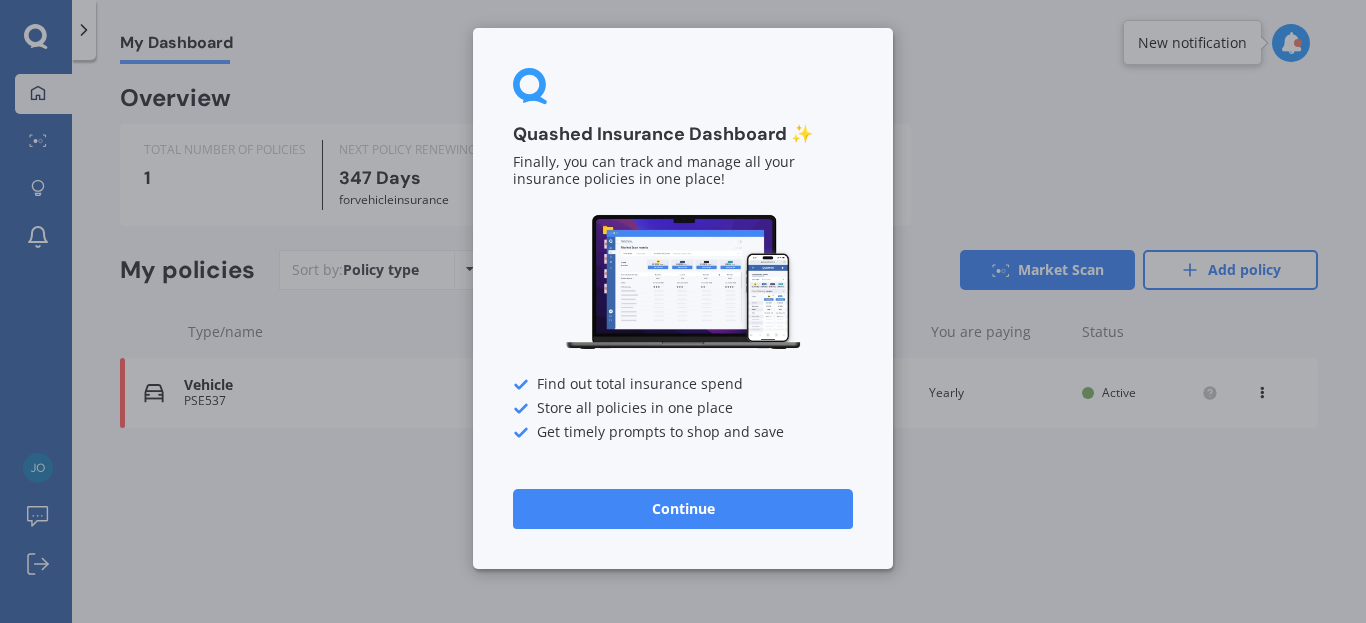 scroll, scrollTop: 0, scrollLeft: 0, axis: both 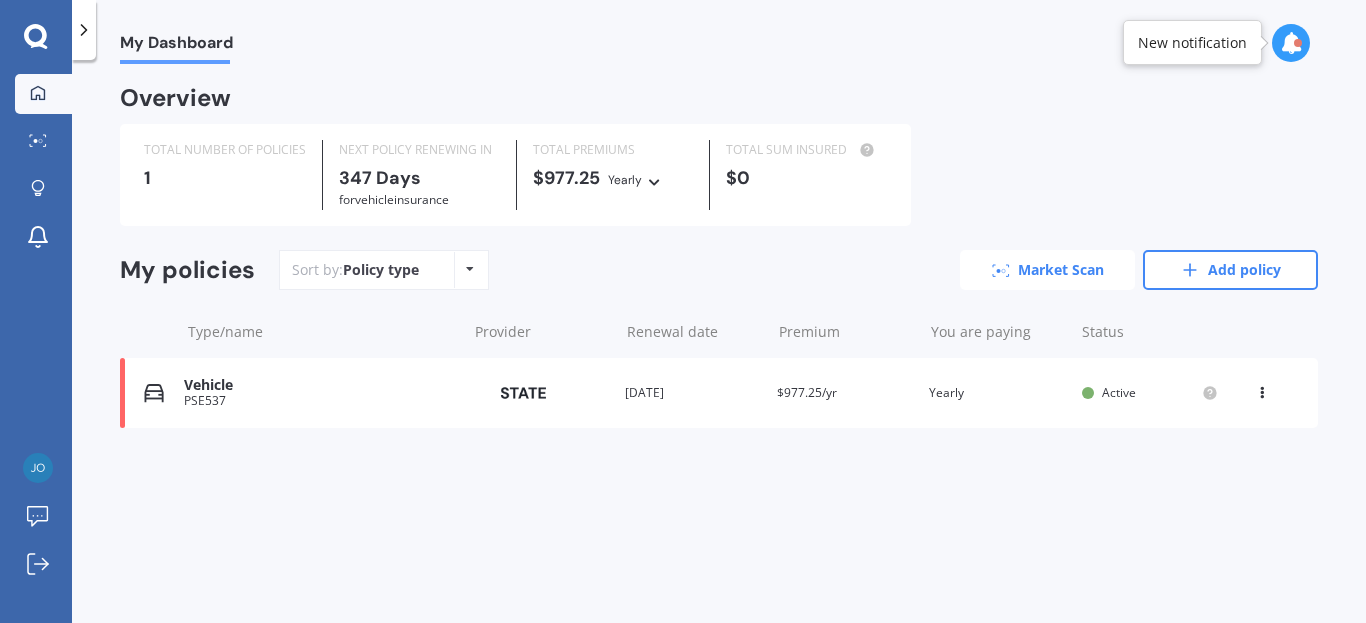 click on "Market Scan" at bounding box center [1047, 270] 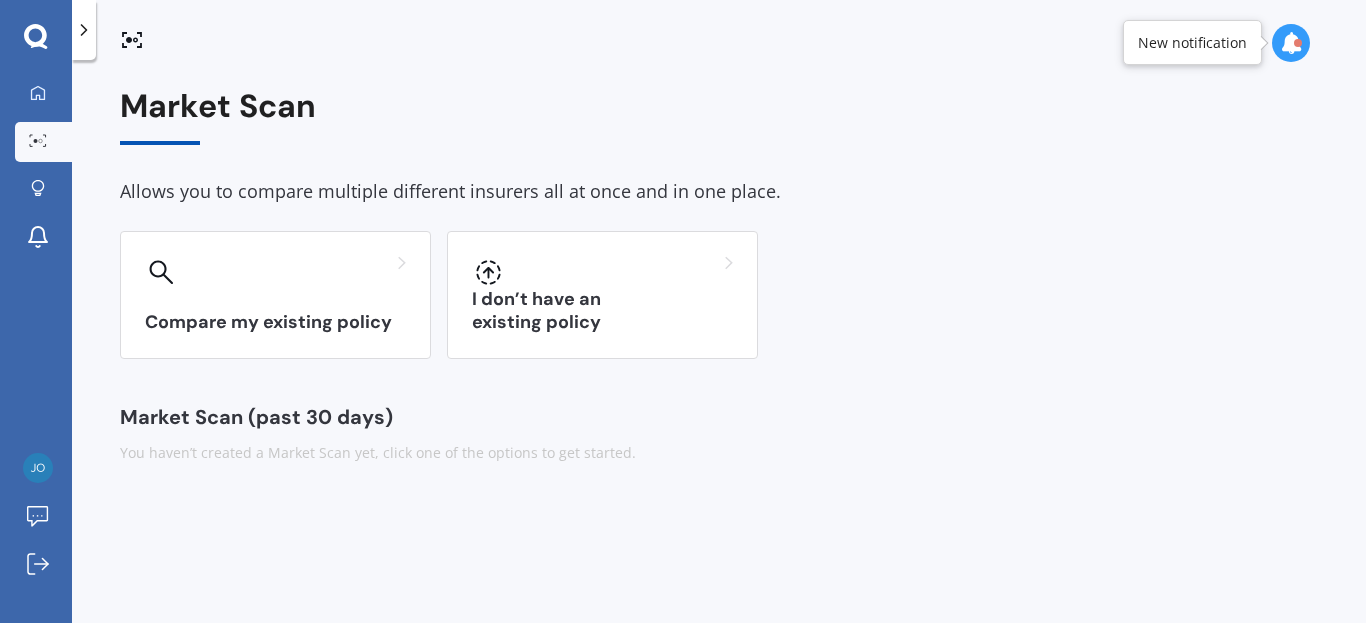 click on "Compare my existing policy I don’t have an existing policy" at bounding box center (719, 295) 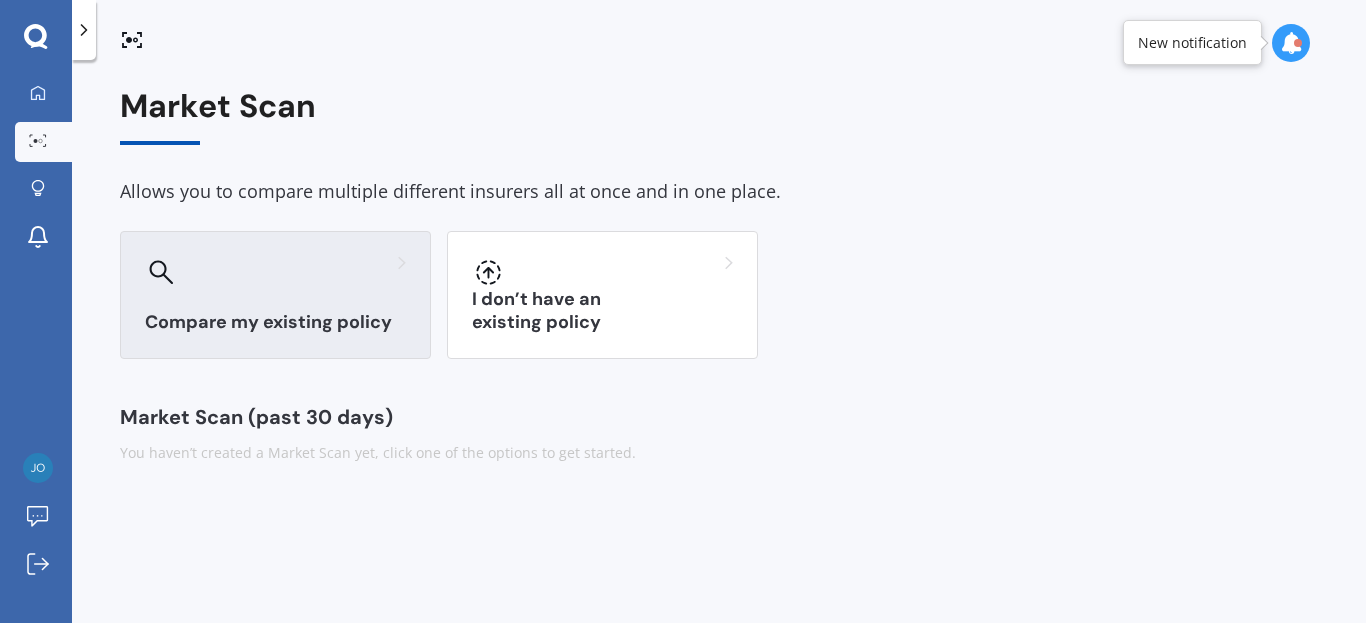 click on "Compare my existing policy" at bounding box center [275, 322] 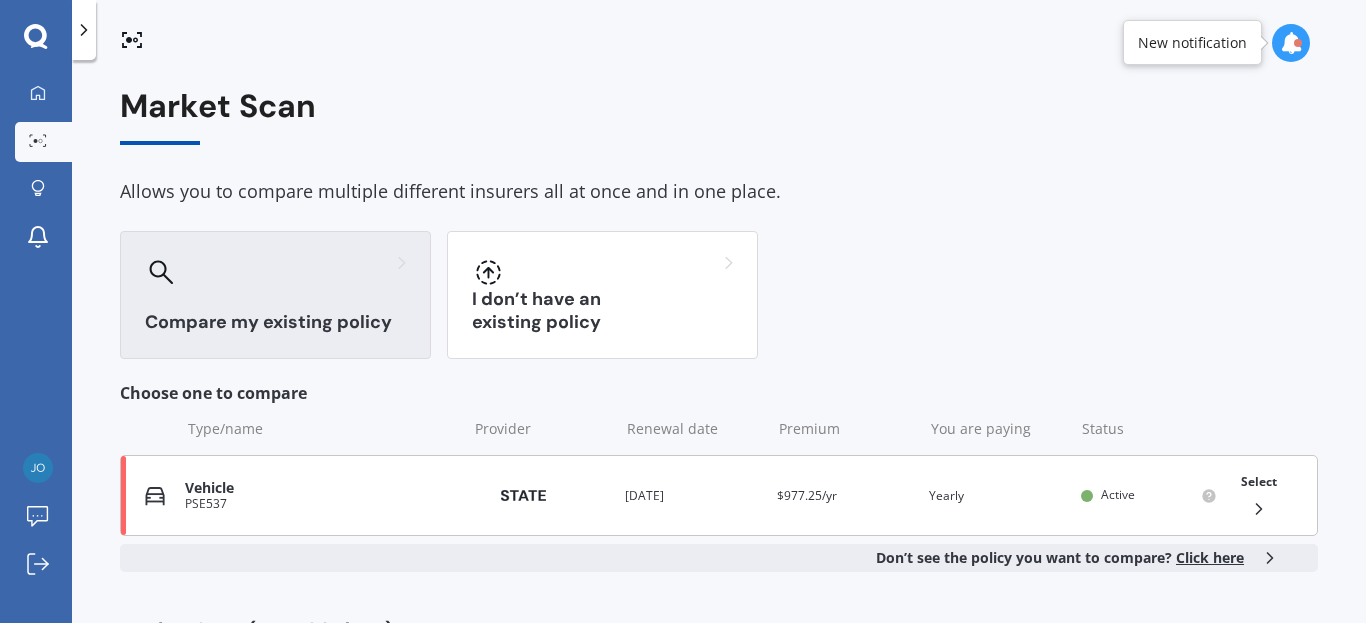 click 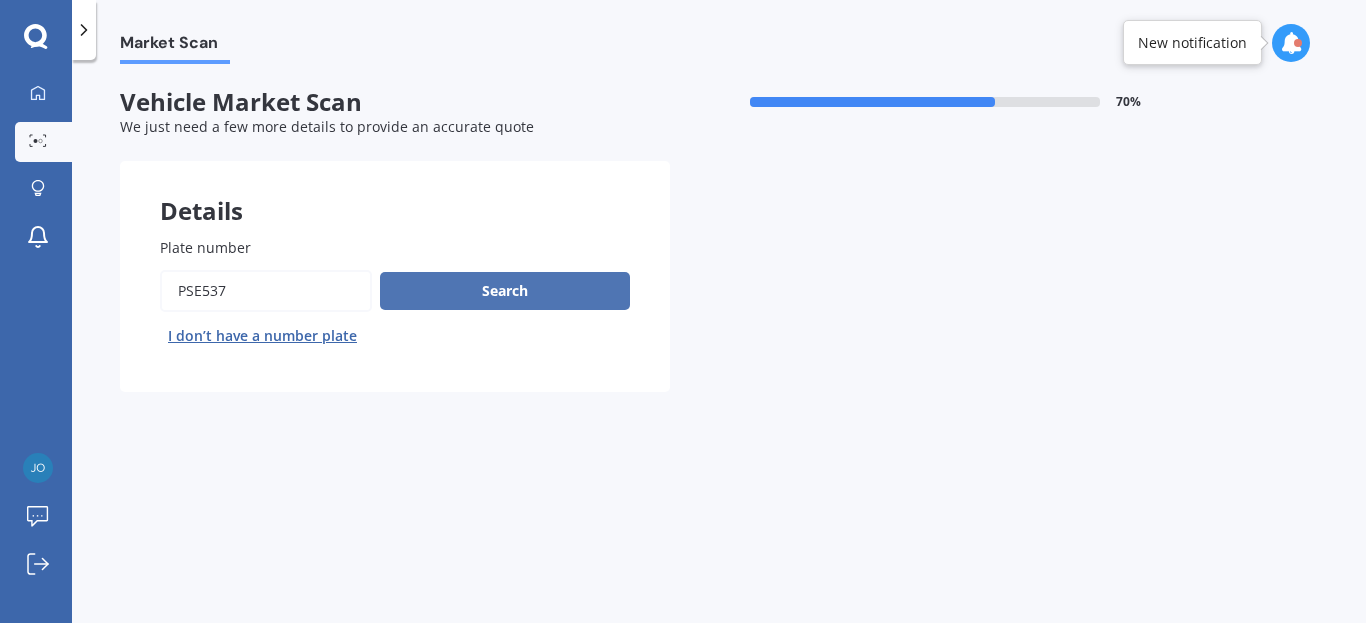 click on "Search" at bounding box center (505, 291) 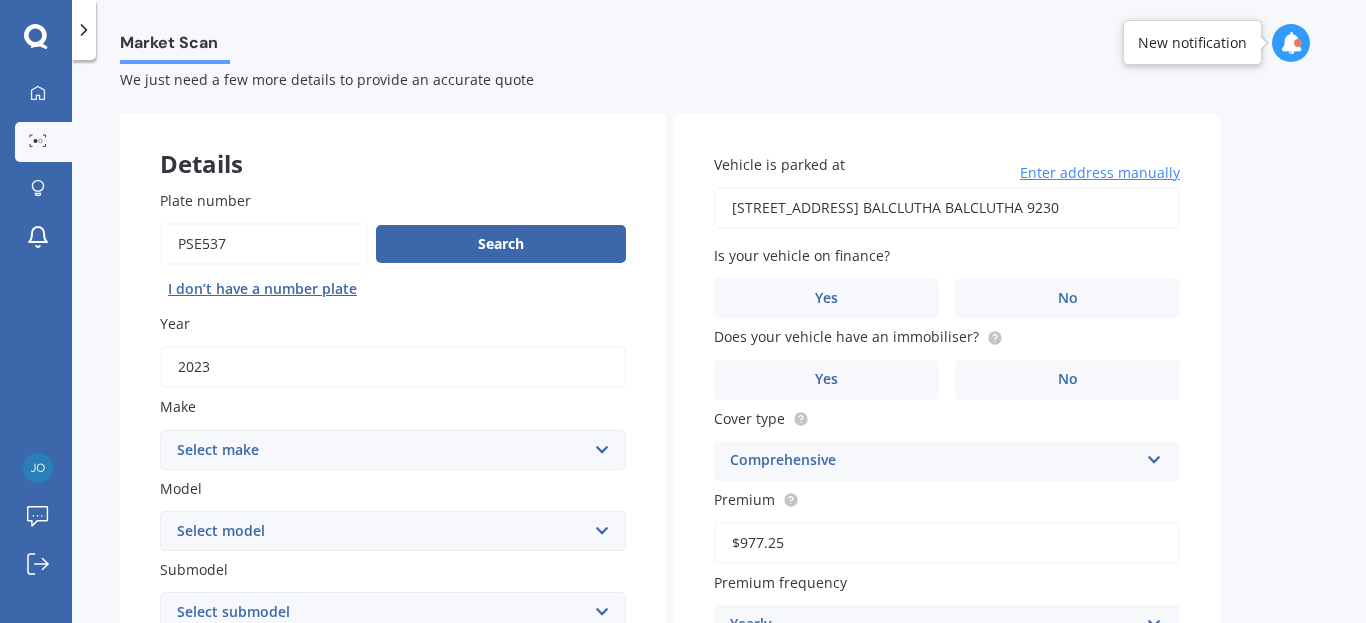 scroll, scrollTop: 52, scrollLeft: 0, axis: vertical 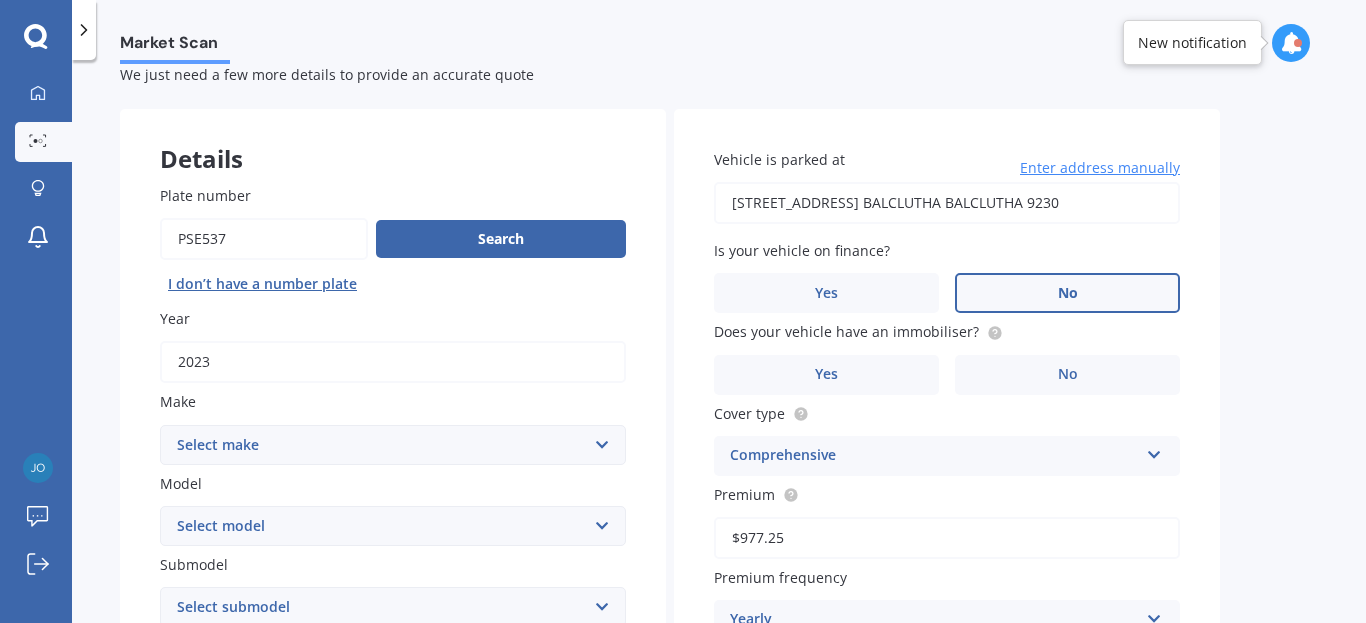 click on "No" at bounding box center [1068, 293] 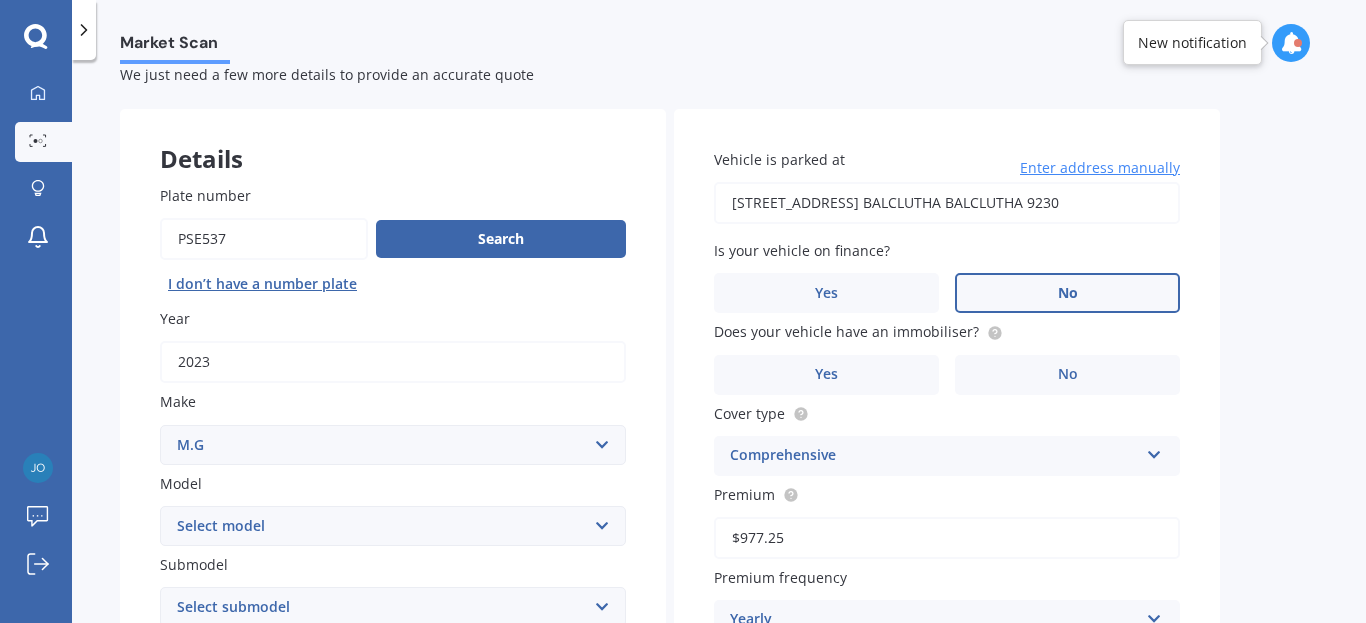 click on "Select make AC ALFA ROMEO ASTON MARTIN AUDI AUSTIN BEDFORD Bentley BMW BYD CADILLAC CAN-AM CHERY CHEVROLET CHRYSLER Citroen CRUISEAIR CUPRA DAEWOO DAIHATSU DAIMLER DAMON DIAHATSU DODGE EXOCET FACTORY FIVE FERRARI FIAT Fiord FLEETWOOD FORD FOTON FRASER GEELY GENESIS GEORGIE BOY GMC GREAT WALL GWM HAVAL HILLMAN HINO HOLDEN HOLIDAY RAMBLER HONDA HUMMER HYUNDAI INFINITI ISUZU IVECO JAC JAECOO JAGUAR JEEP KGM KIA LADA LAMBORGHINI LANCIA LANDROVER LDV LEXUS LINCOLN LOTUS LUNAR M.G M.G. MAHINDRA MASERATI MAZDA MCLAREN MERCEDES AMG Mercedes Benz MERCEDES-AMG MERCURY MINI MITSUBISHI MORGAN MORRIS NEWMAR NISSAN OMODA OPEL OXFORD PEUGEOT Plymouth Polestar PONTIAC PORSCHE PROTON RAM Range Rover Rayne RENAULT ROLLS ROYCE ROVER SAAB SATURN SEAT SHELBY SKODA SMART SSANGYONG SUBARU SUZUKI TATA TESLA TIFFIN Toyota TRIUMPH TVR Vauxhall VOLKSWAGEN VOLVO WESTFIELD WINNEBAGO ZX" at bounding box center (393, 445) 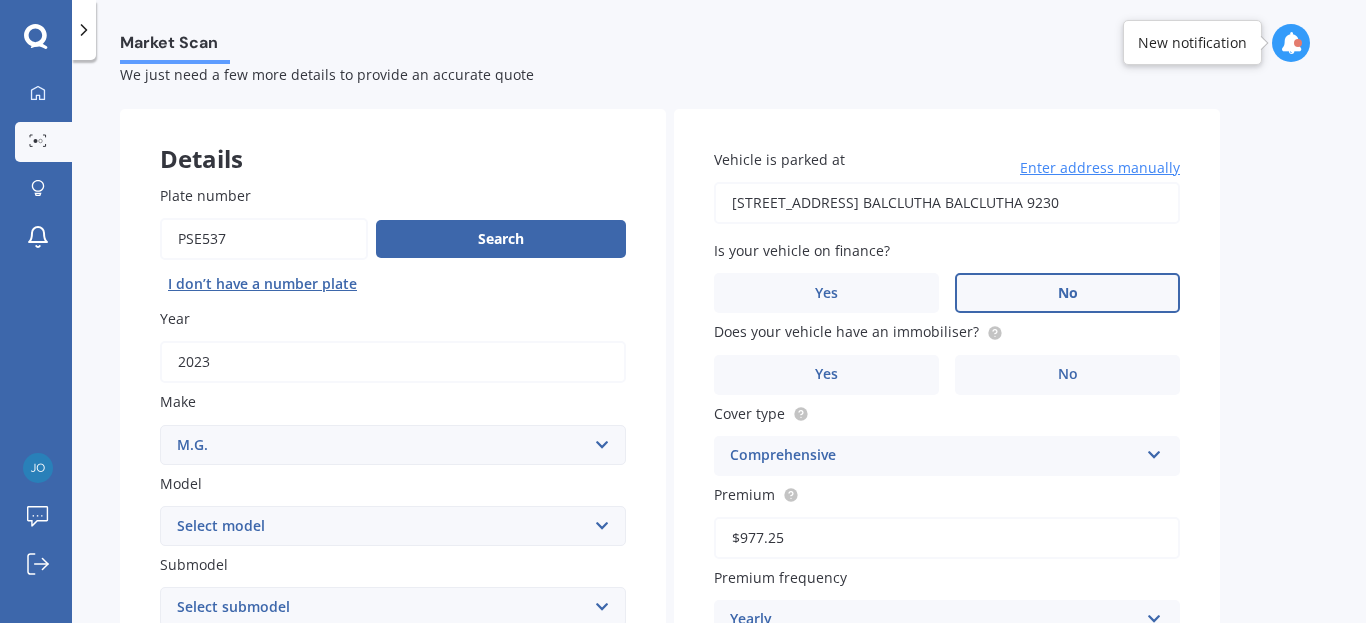 click on "Select make AC ALFA ROMEO ASTON MARTIN AUDI AUSTIN BEDFORD Bentley BMW BYD CADILLAC CAN-AM CHERY CHEVROLET CHRYSLER Citroen CRUISEAIR CUPRA DAEWOO DAIHATSU DAIMLER DAMON DIAHATSU DODGE EXOCET FACTORY FIVE FERRARI FIAT Fiord FLEETWOOD FORD FOTON FRASER GEELY GENESIS GEORGIE BOY GMC GREAT WALL GWM HAVAL HILLMAN HINO HOLDEN HOLIDAY RAMBLER HONDA HUMMER HYUNDAI INFINITI ISUZU IVECO JAC JAECOO JAGUAR JEEP KGM KIA LADA LAMBORGHINI LANCIA LANDROVER LDV LEXUS LINCOLN LOTUS LUNAR M.G M.G. MAHINDRA MASERATI MAZDA MCLAREN MERCEDES AMG Mercedes Benz MERCEDES-AMG MERCURY MINI MITSUBISHI MORGAN MORRIS NEWMAR NISSAN OMODA OPEL OXFORD PEUGEOT Plymouth Polestar PONTIAC PORSCHE PROTON RAM Range Rover Rayne RENAULT ROLLS ROYCE ROVER SAAB SATURN SEAT SHELBY SKODA SMART SSANGYONG SUBARU SUZUKI TATA TESLA TIFFIN Toyota TRIUMPH TVR Vauxhall VOLKSWAGEN VOLVO WESTFIELD WINNEBAGO ZX" at bounding box center (393, 445) 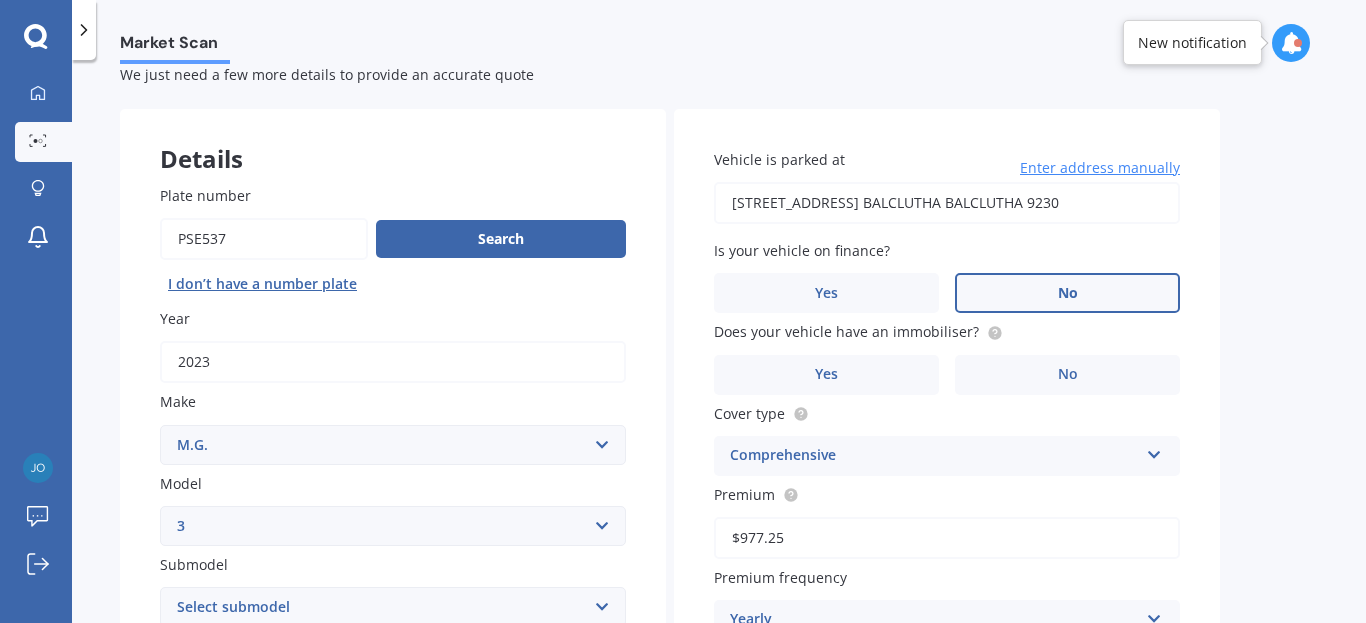 click on "Select model 3 6 GS HS Metro MG3 MG4 MGF Midget Montego TD 2000 TF 120 TF 135 TF 160 ZR ZS ZST ZT ZT-T" at bounding box center (393, 526) 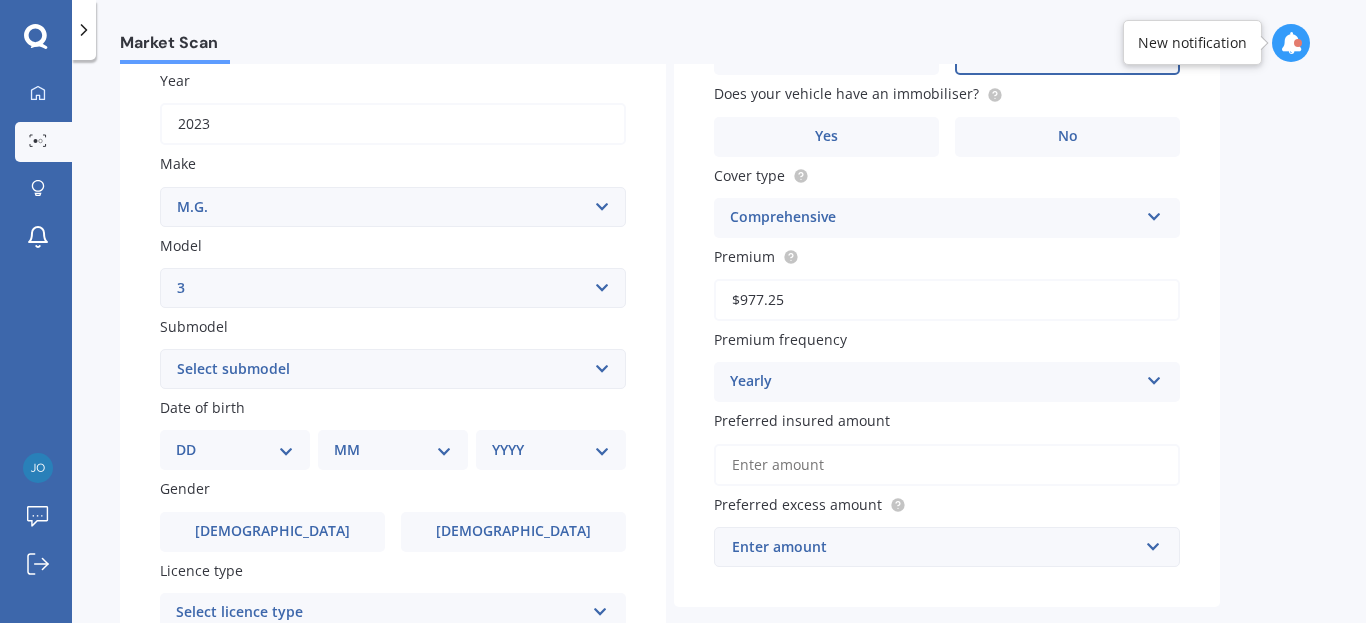 scroll, scrollTop: 294, scrollLeft: 0, axis: vertical 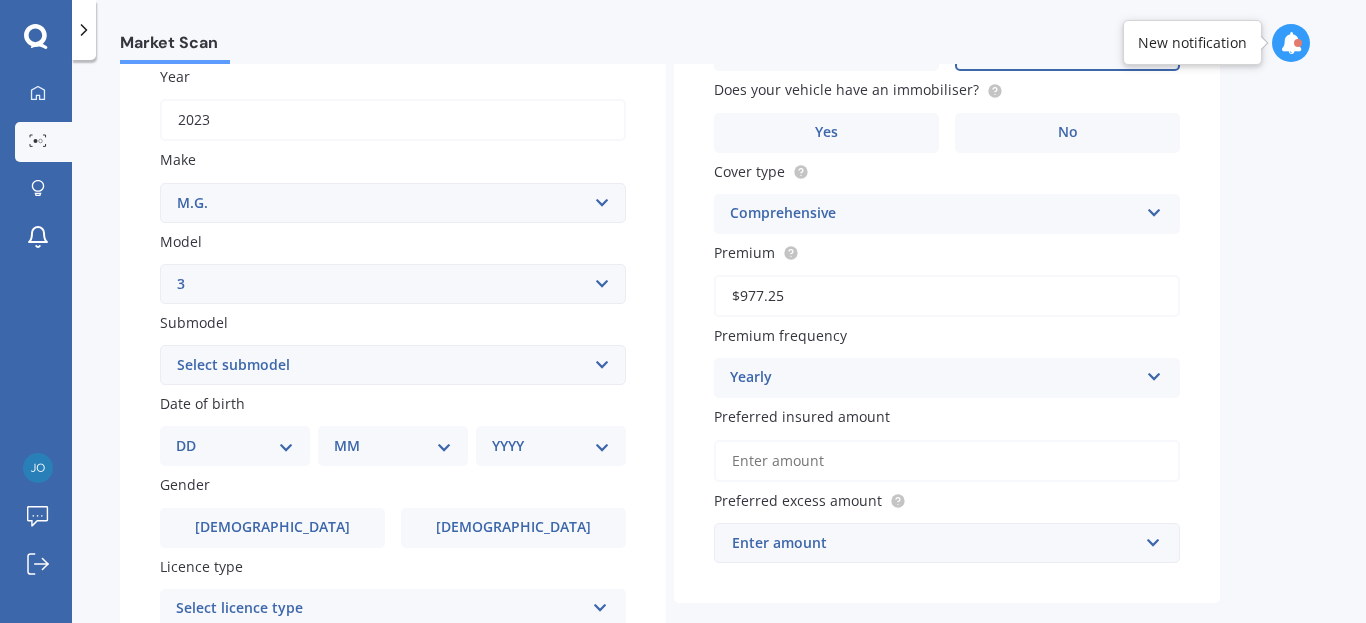 click on "Select submodel CORE 1.5P/4AT Style Xross" at bounding box center [393, 365] 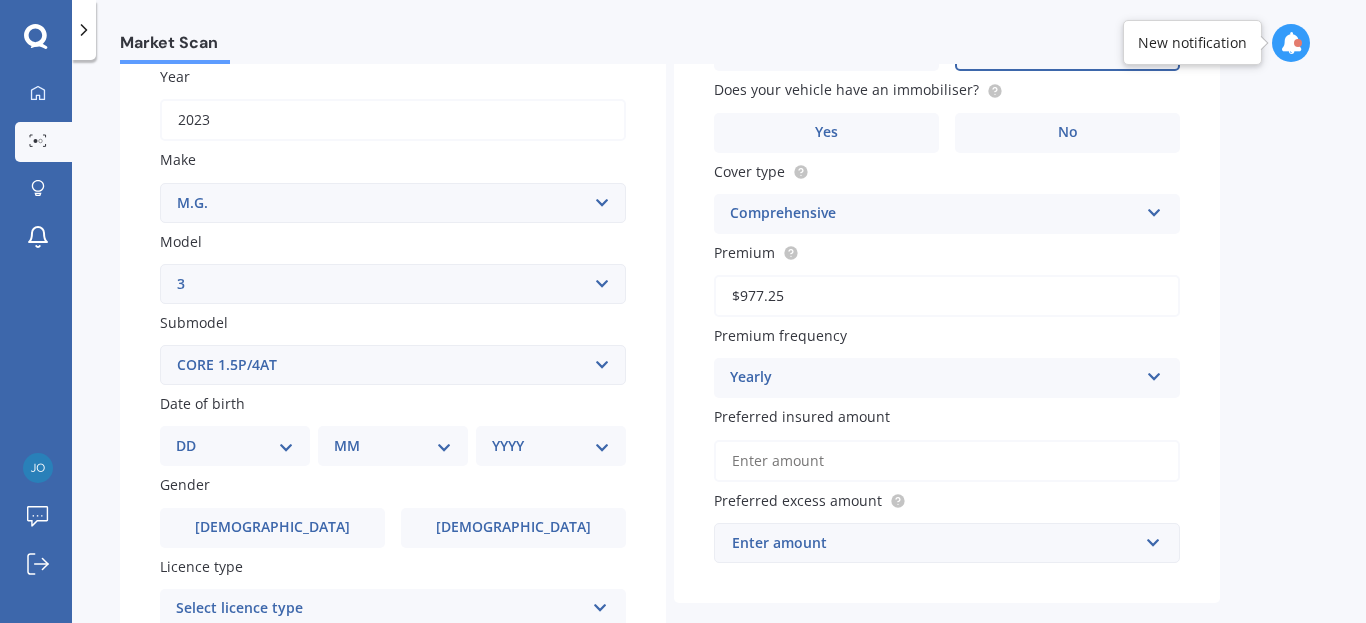 click on "Select submodel CORE 1.5P/4AT Style Xross" at bounding box center (393, 365) 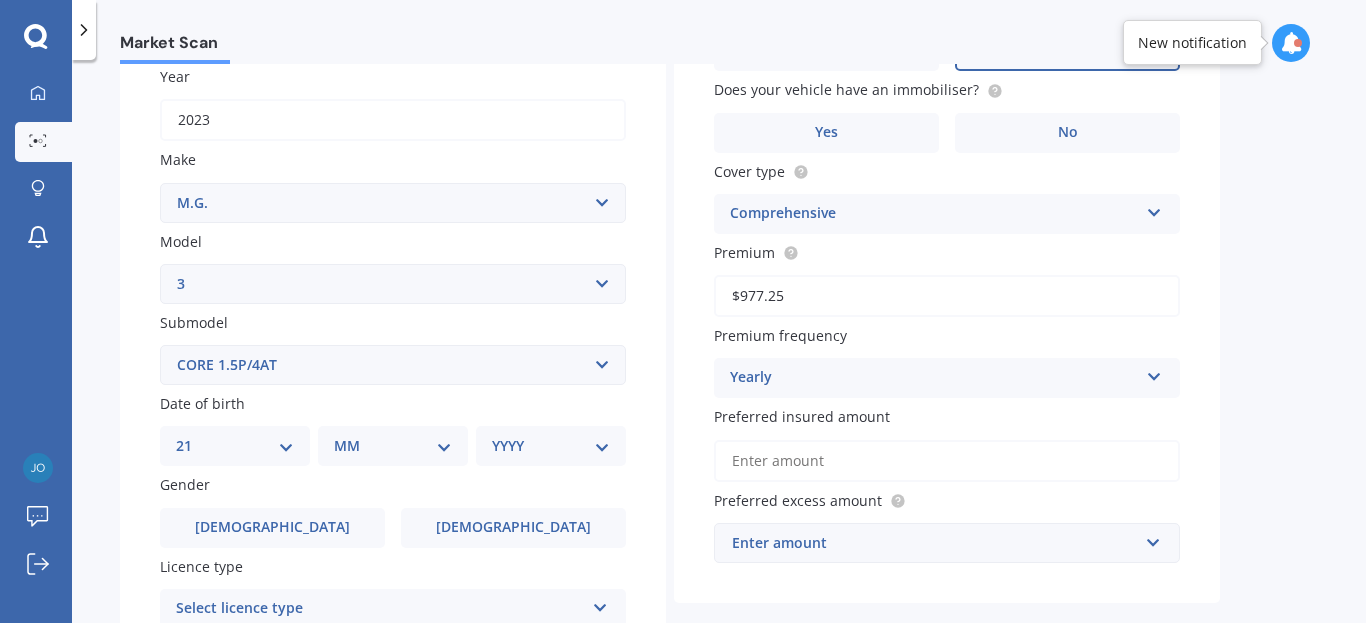 click on "DD 01 02 03 04 05 06 07 08 09 10 11 12 13 14 15 16 17 18 19 20 21 22 23 24 25 26 27 28 29 30 31" at bounding box center (235, 446) 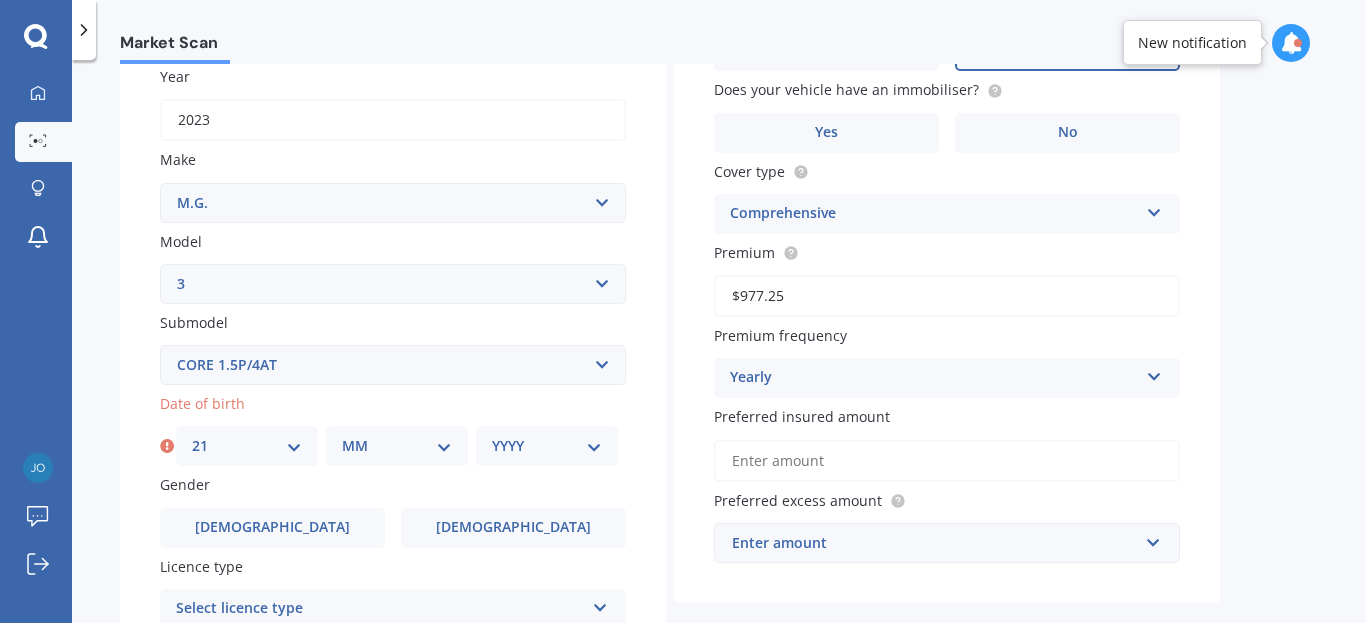 click on "MM 01 02 03 04 05 06 07 08 09 10 11 12" at bounding box center [397, 446] 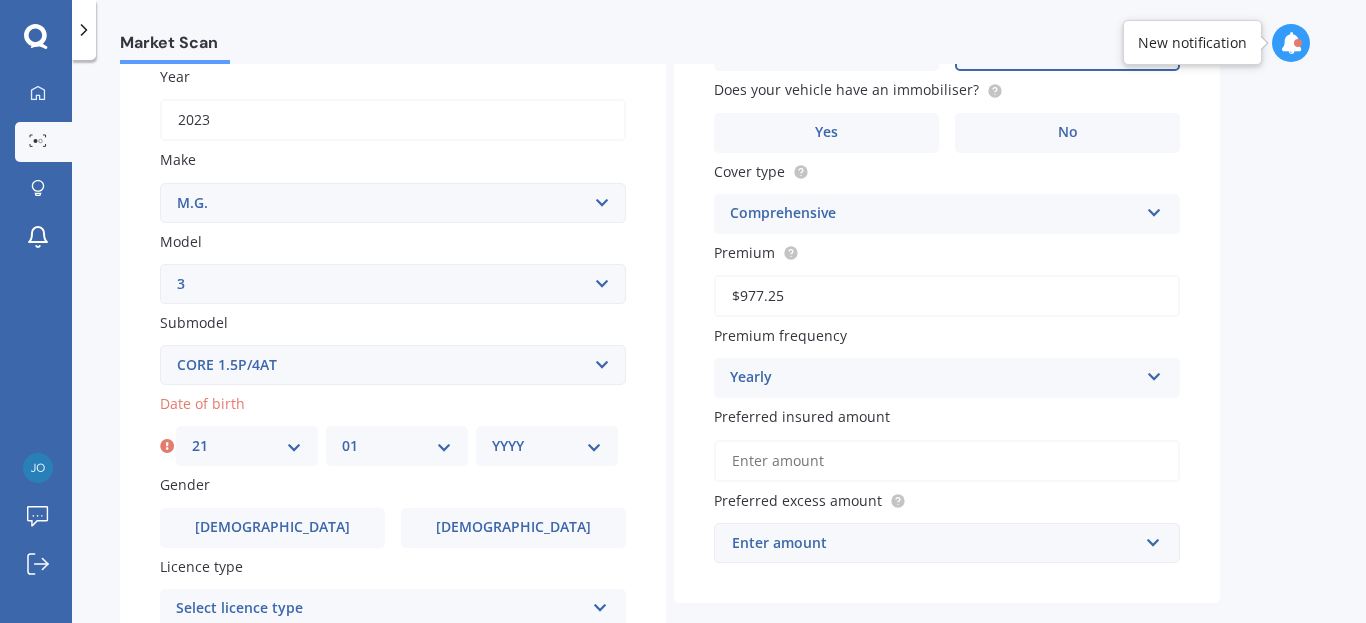click on "MM 01 02 03 04 05 06 07 08 09 10 11 12" at bounding box center (397, 446) 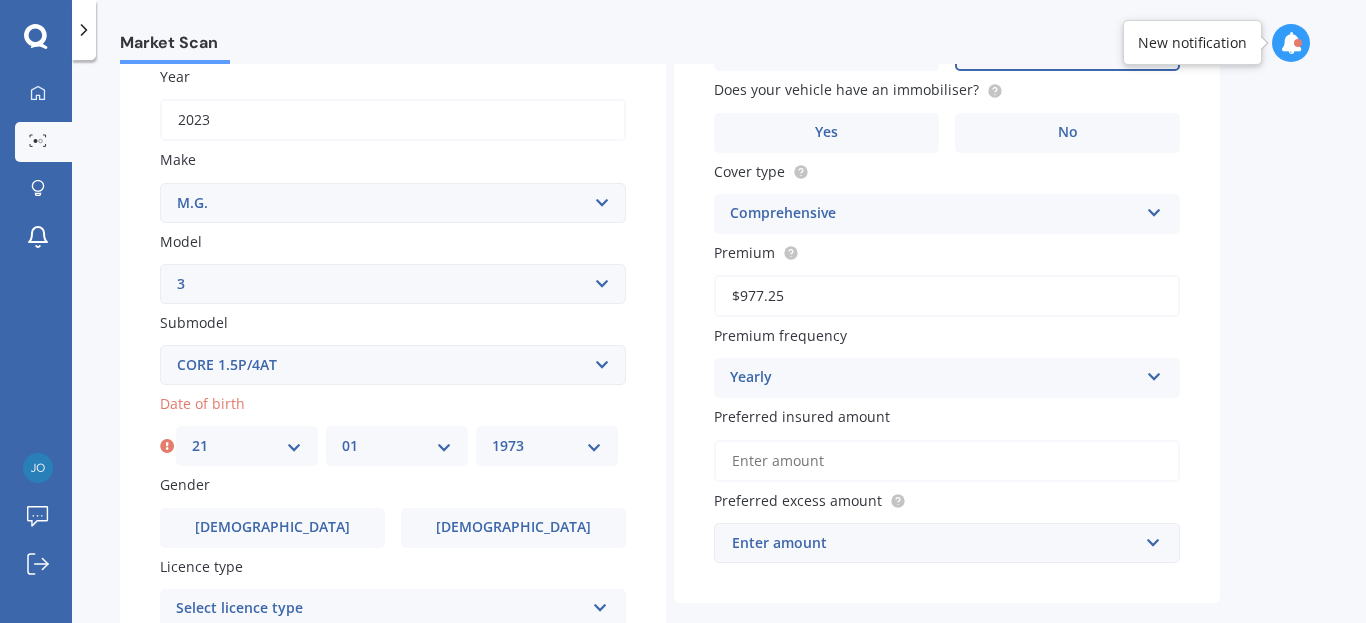 click on "YYYY 2025 2024 2023 2022 2021 2020 2019 2018 2017 2016 2015 2014 2013 2012 2011 2010 2009 2008 2007 2006 2005 2004 2003 2002 2001 2000 1999 1998 1997 1996 1995 1994 1993 1992 1991 1990 1989 1988 1987 1986 1985 1984 1983 1982 1981 1980 1979 1978 1977 1976 1975 1974 1973 1972 1971 1970 1969 1968 1967 1966 1965 1964 1963 1962 1961 1960 1959 1958 1957 1956 1955 1954 1953 1952 1951 1950 1949 1948 1947 1946 1945 1944 1943 1942 1941 1940 1939 1938 1937 1936 1935 1934 1933 1932 1931 1930 1929 1928 1927 1926" at bounding box center [547, 446] 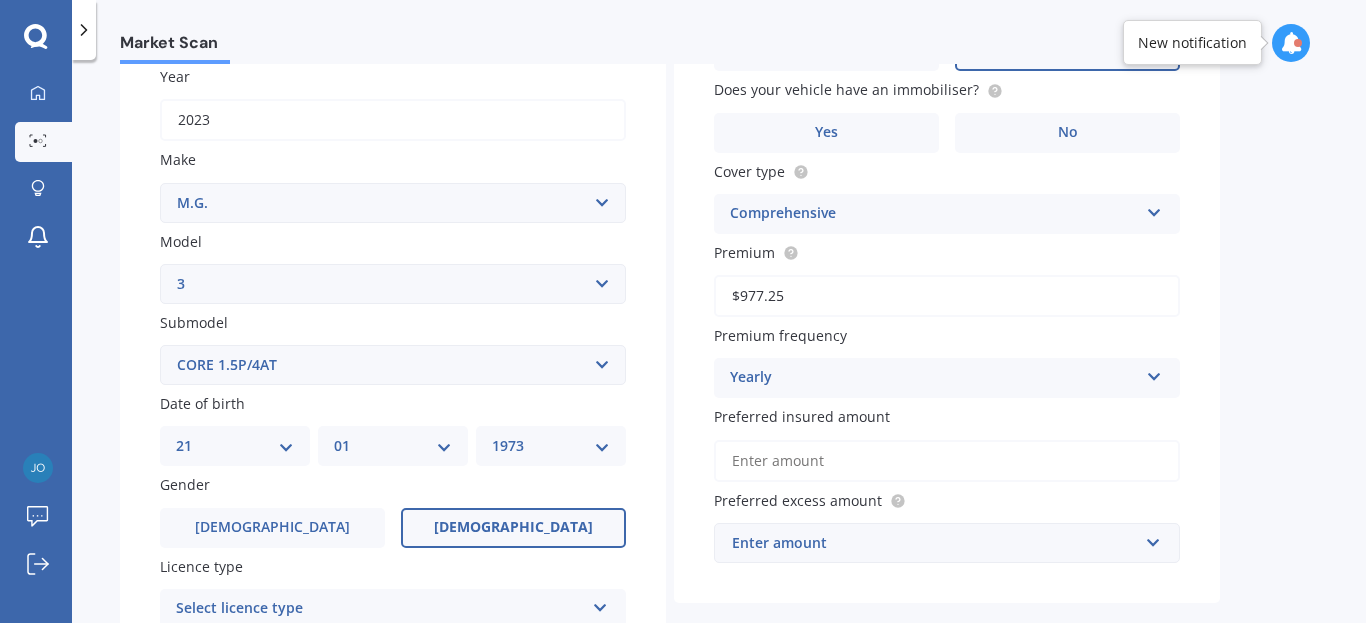click on "Female" at bounding box center [513, 527] 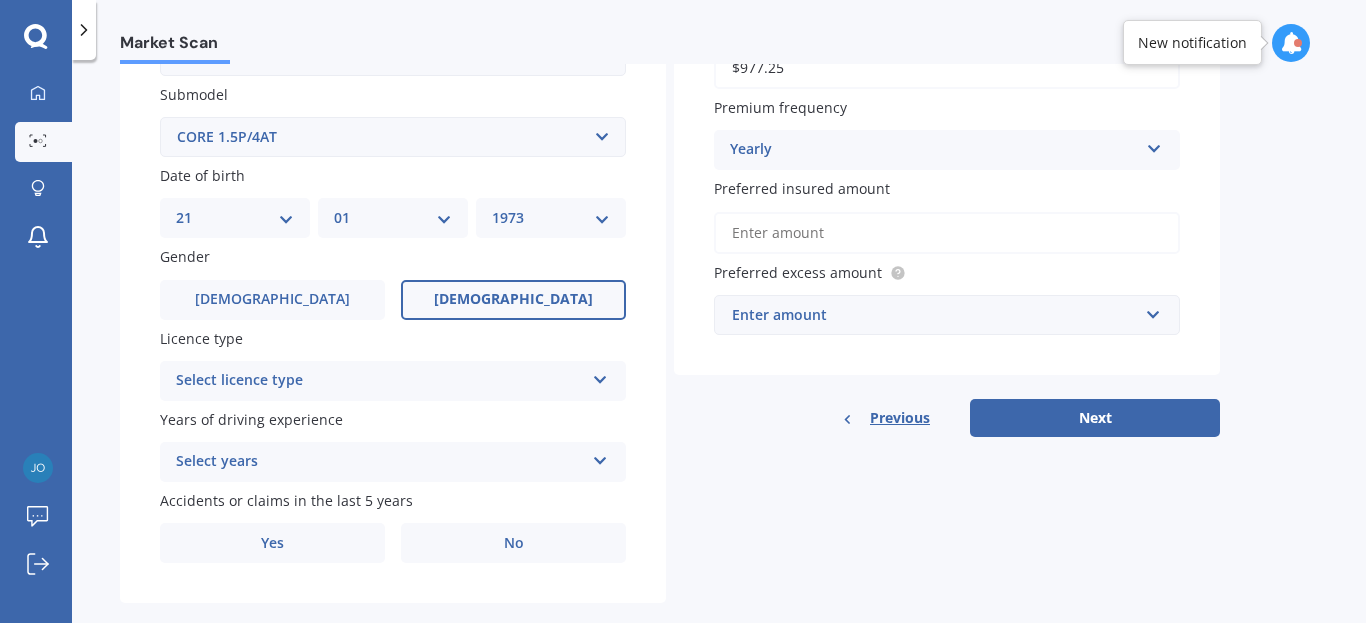 scroll, scrollTop: 538, scrollLeft: 0, axis: vertical 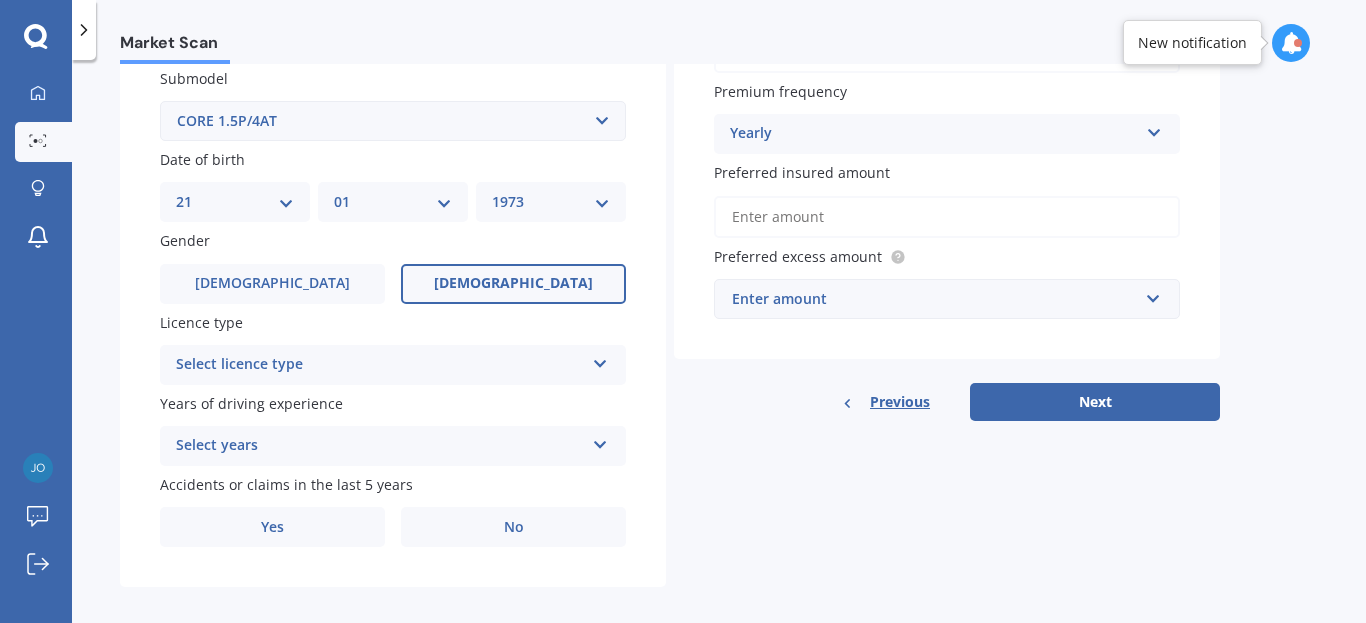 click at bounding box center (600, 360) 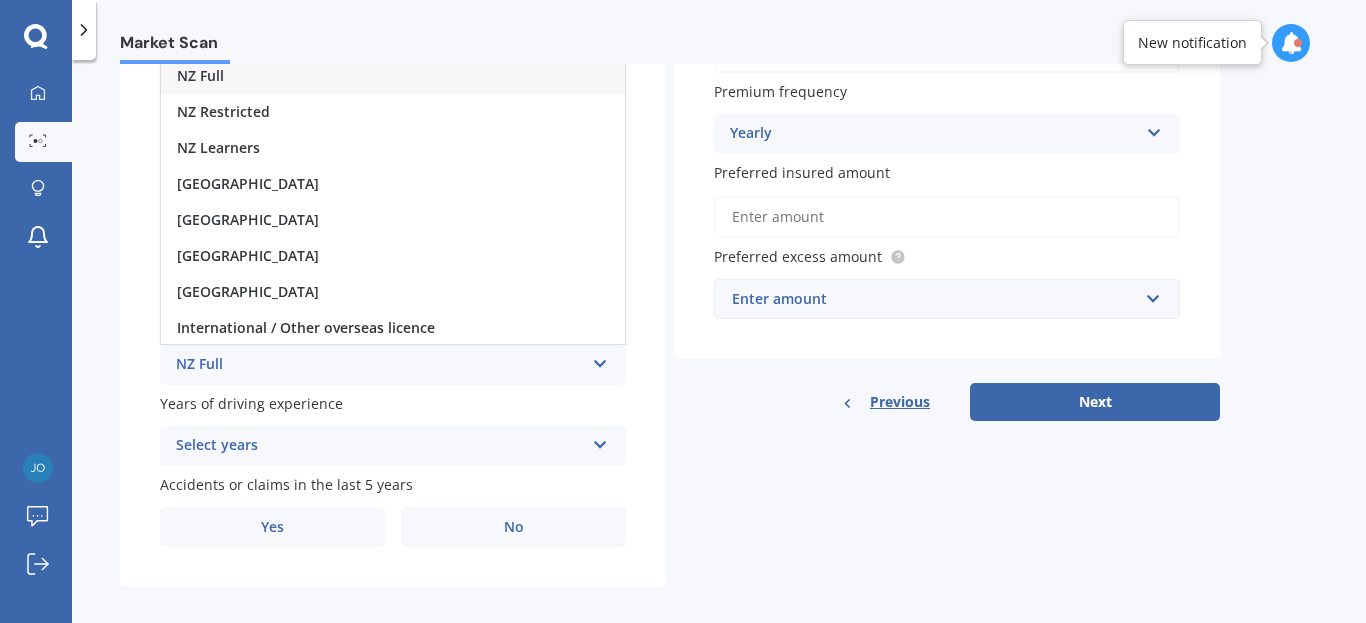 click on "NZ Full" at bounding box center [393, 76] 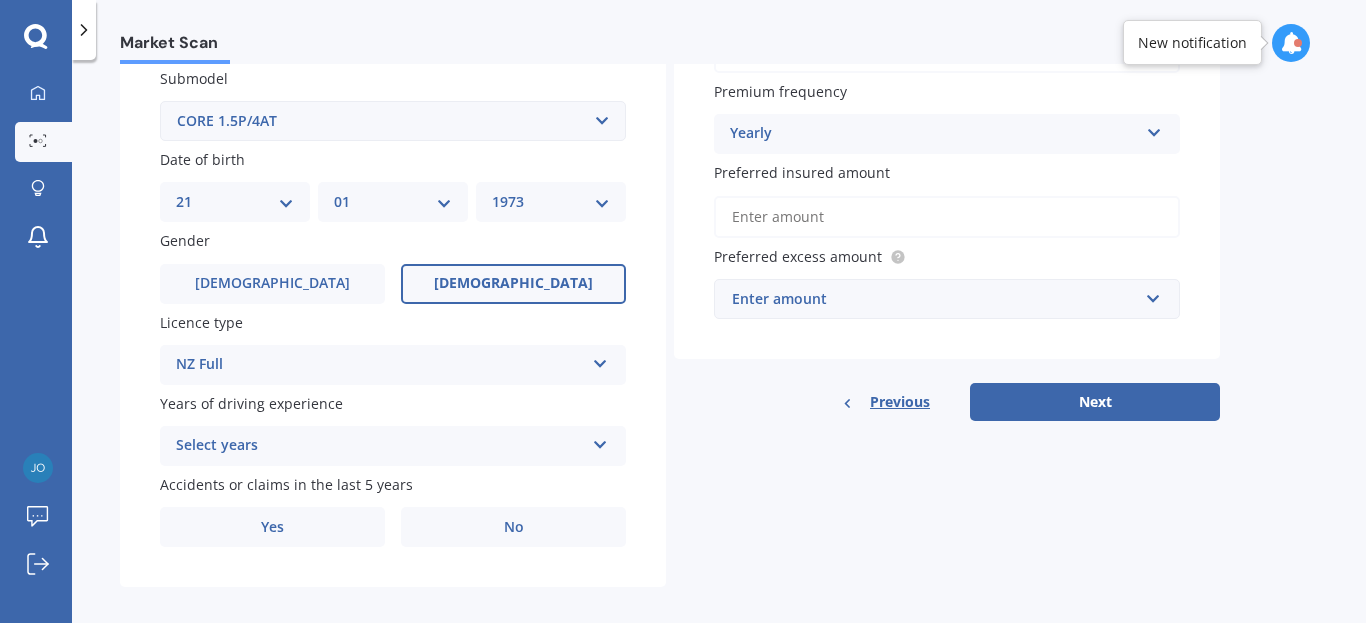 click at bounding box center [600, 441] 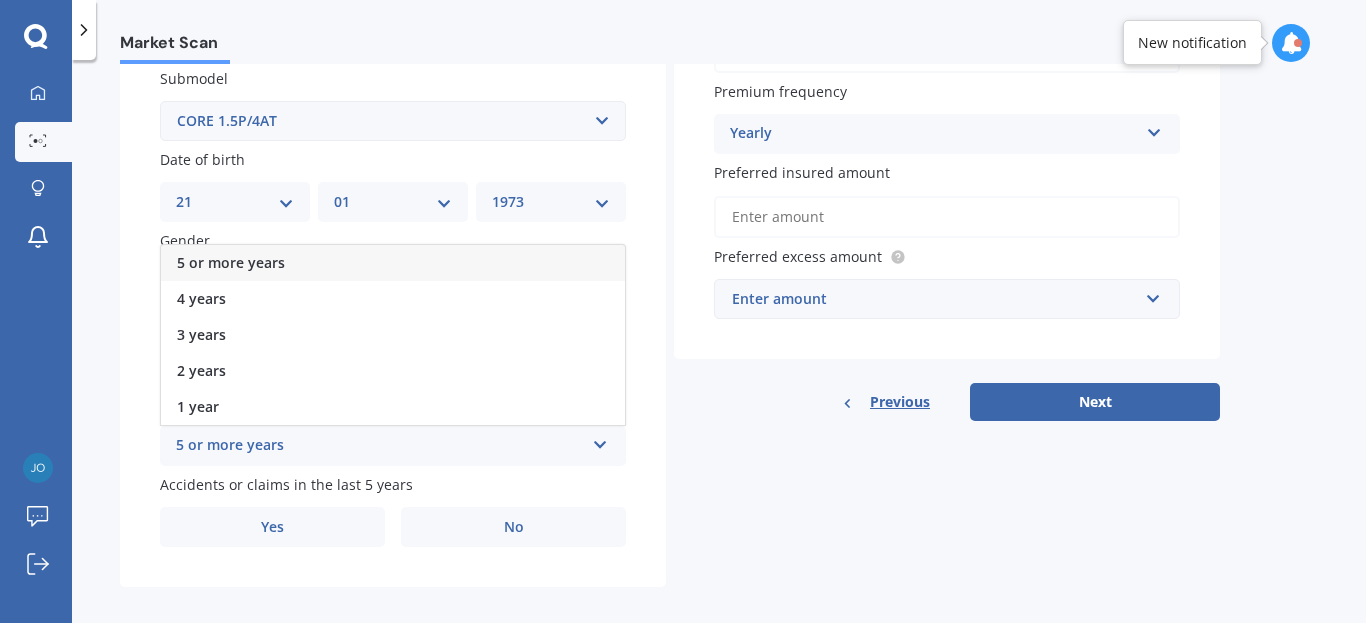 click on "5 or more years" at bounding box center [393, 263] 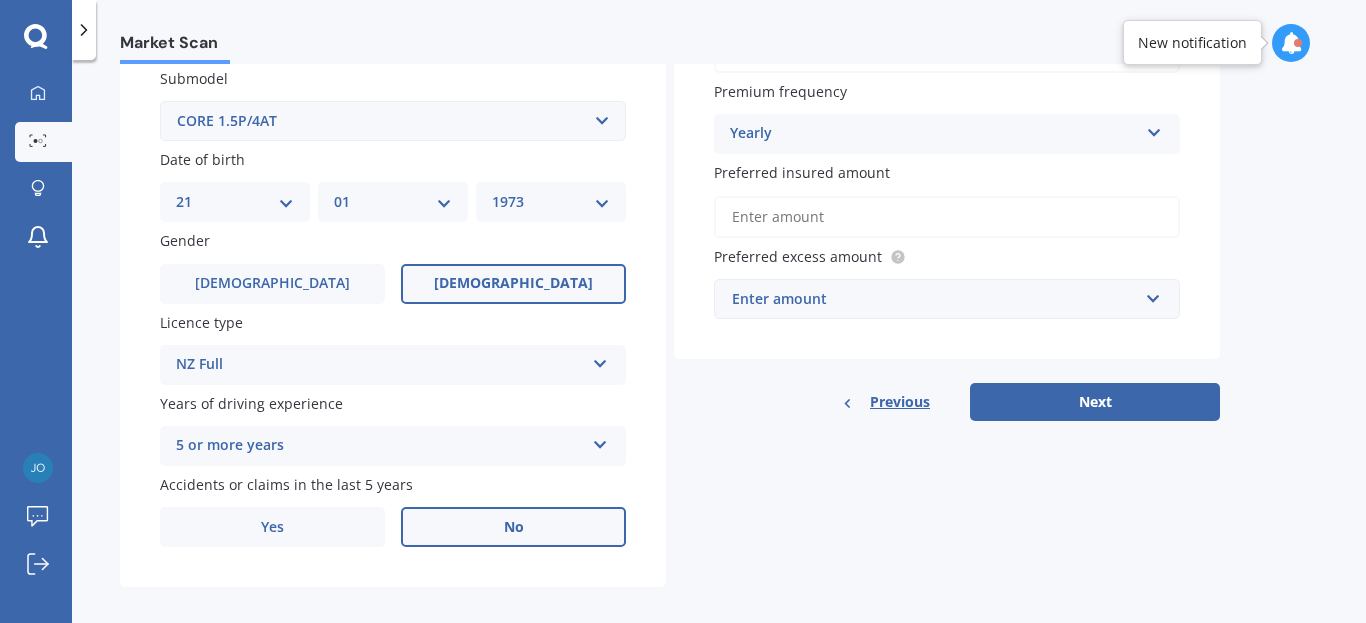 click on "No" at bounding box center [514, 527] 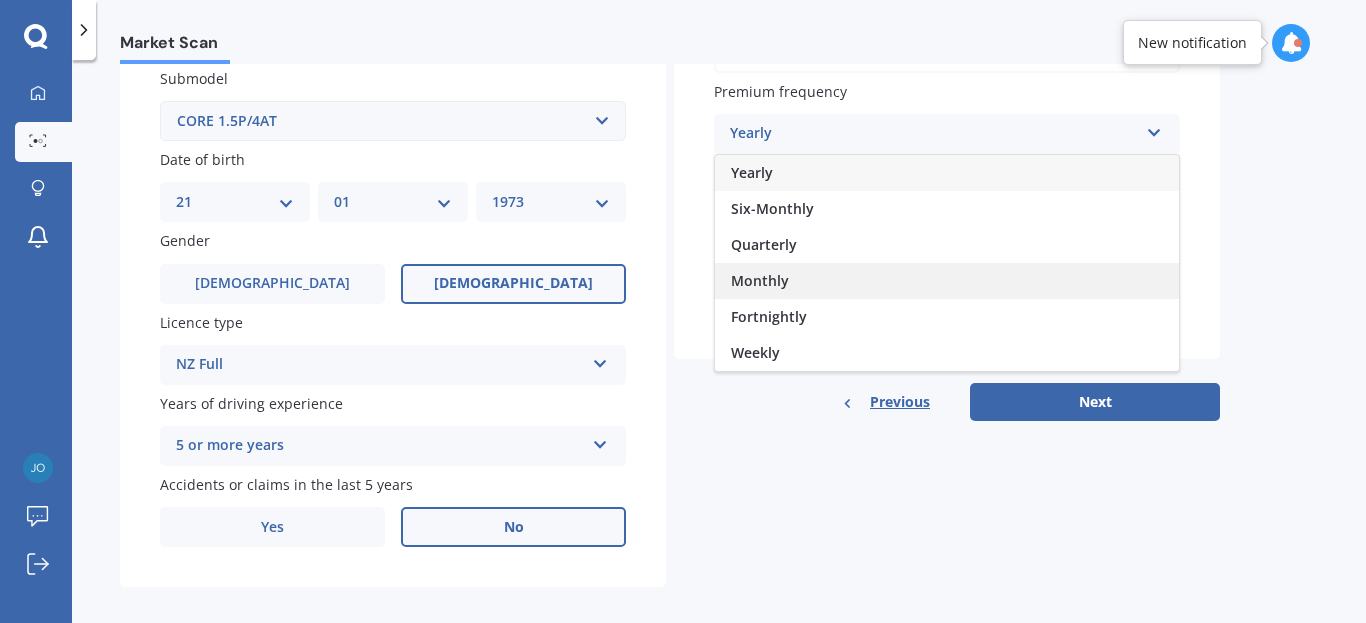 click on "Monthly" at bounding box center (947, 281) 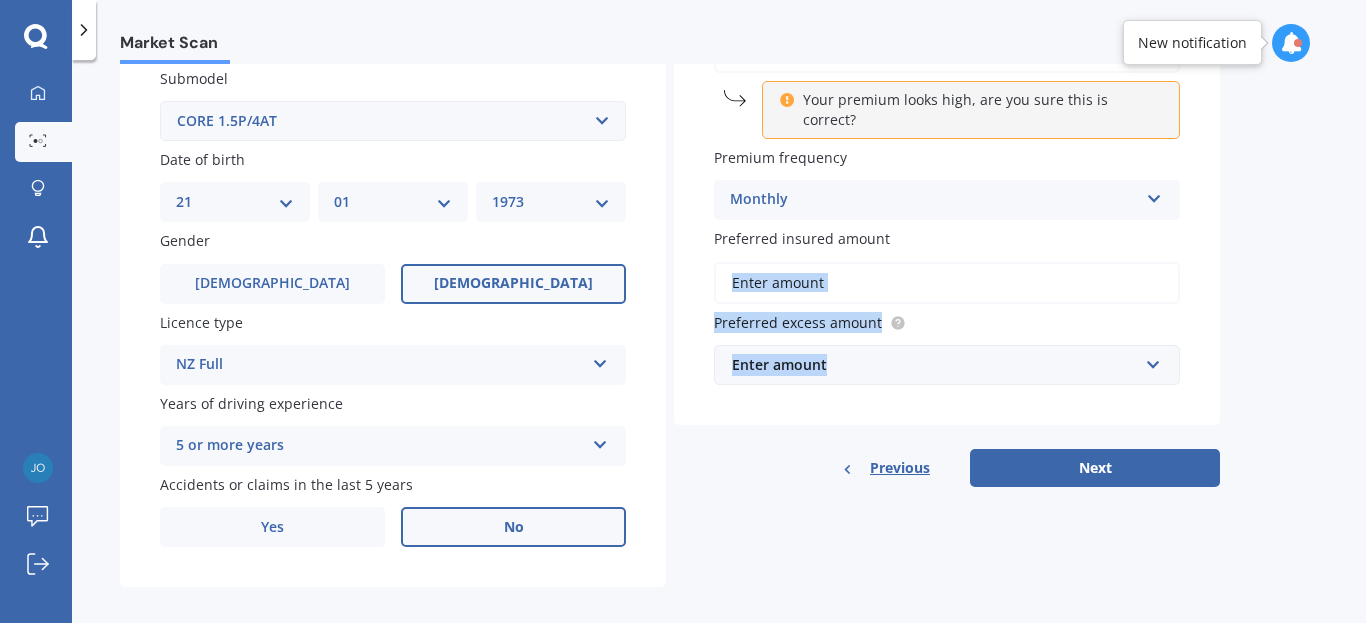 drag, startPoint x: 1355, startPoint y: 364, endPoint x: 1365, endPoint y: 279, distance: 85.58621 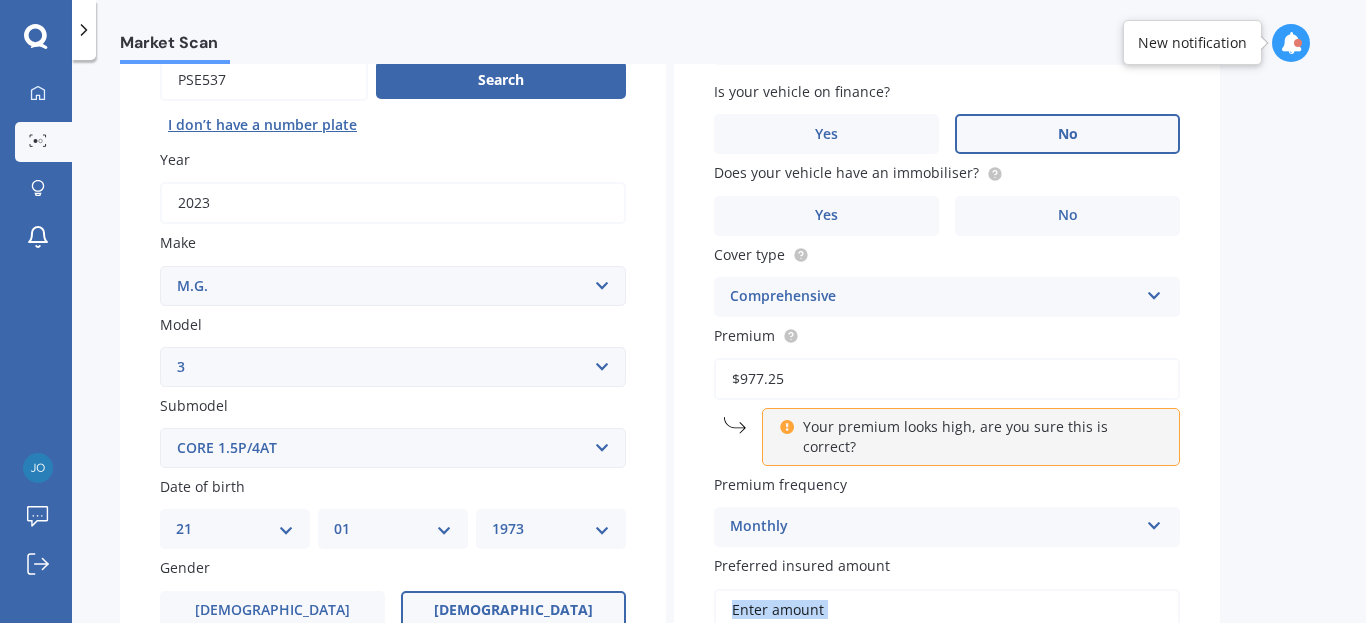 scroll, scrollTop: 212, scrollLeft: 0, axis: vertical 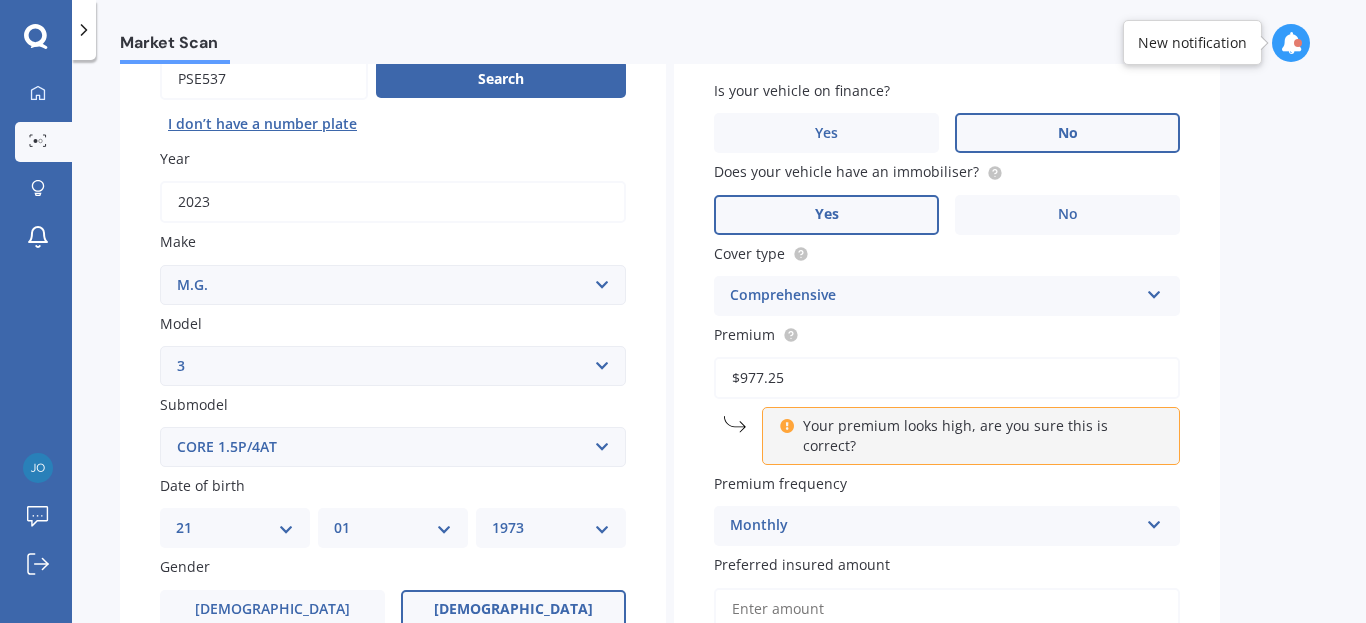 click on "Yes" at bounding box center [826, 215] 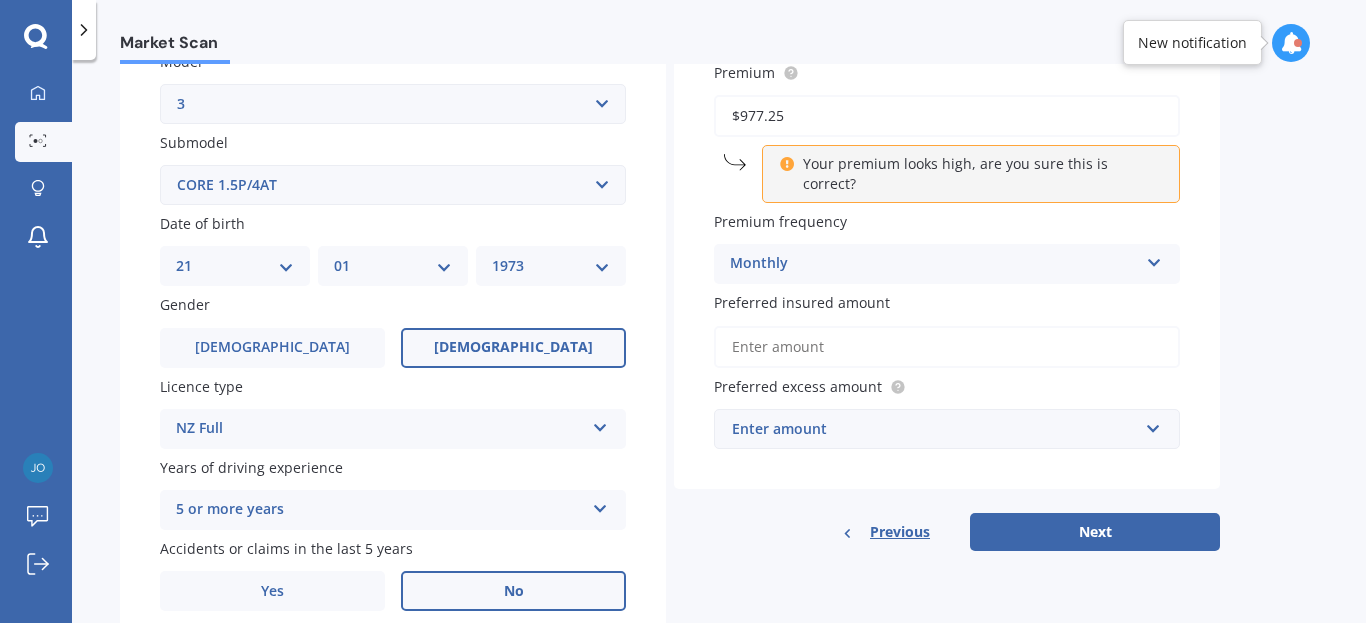 scroll, scrollTop: 477, scrollLeft: 0, axis: vertical 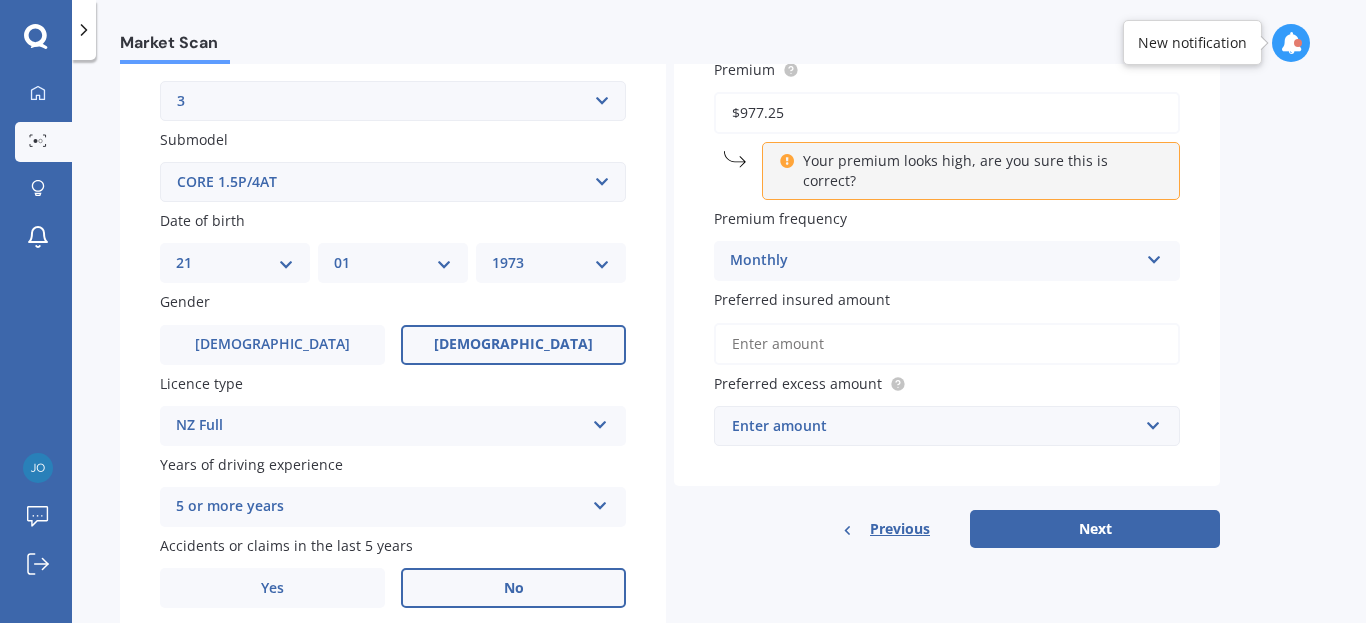 click on "Preferred insured amount" at bounding box center [947, 344] 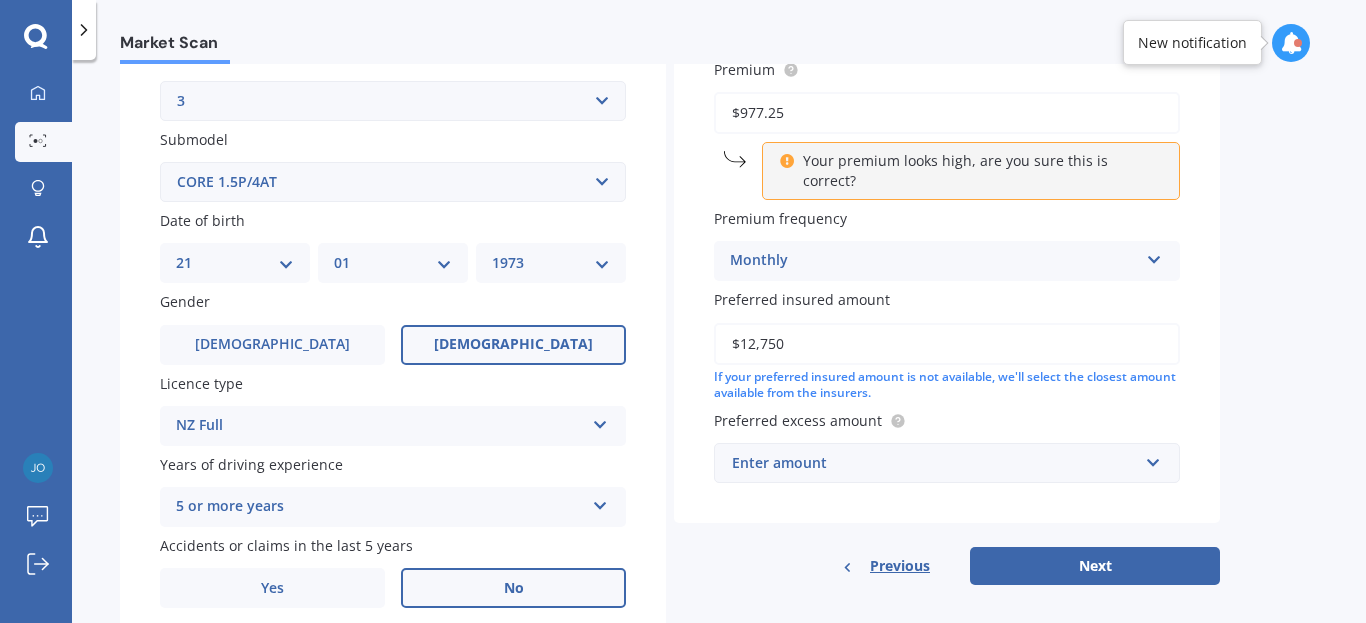 type on "$12,750" 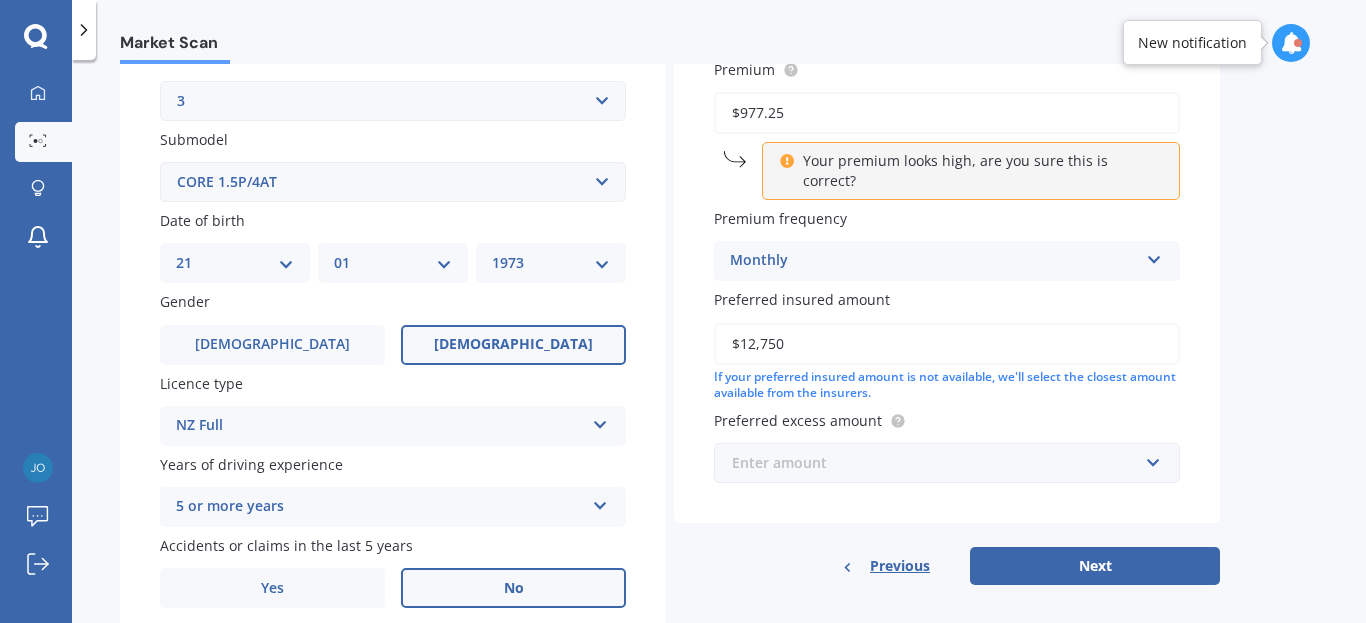 click at bounding box center [940, 463] 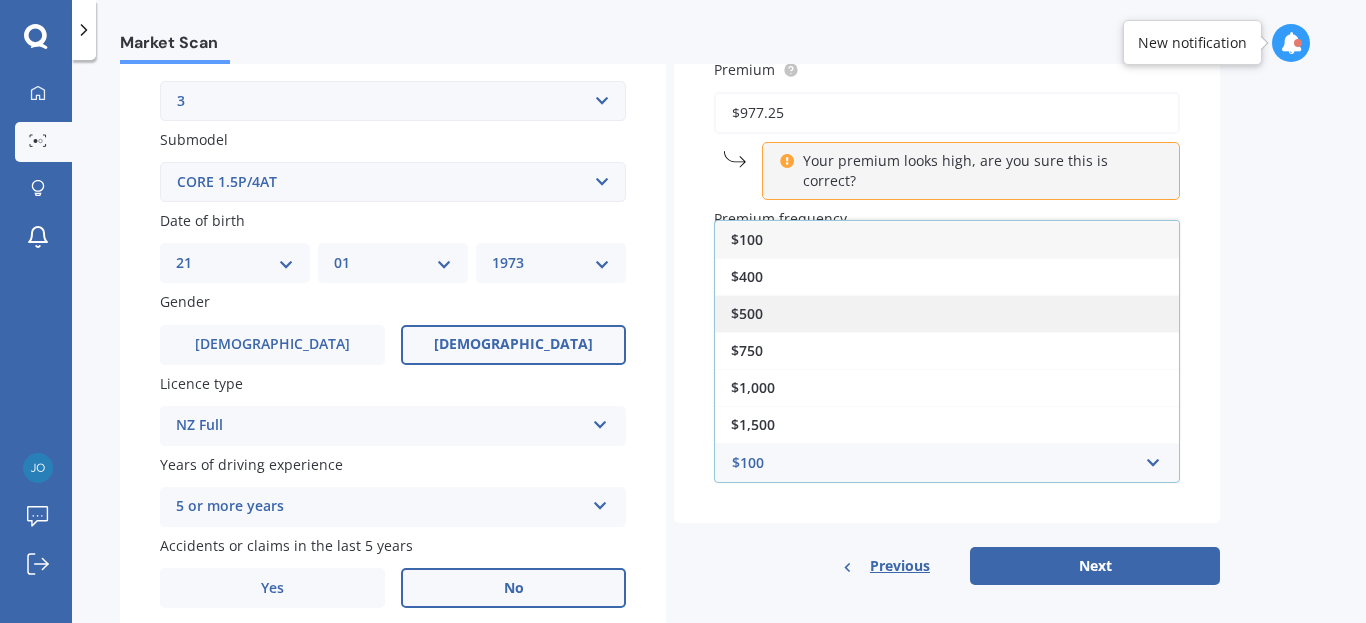 click on "$500" at bounding box center [947, 313] 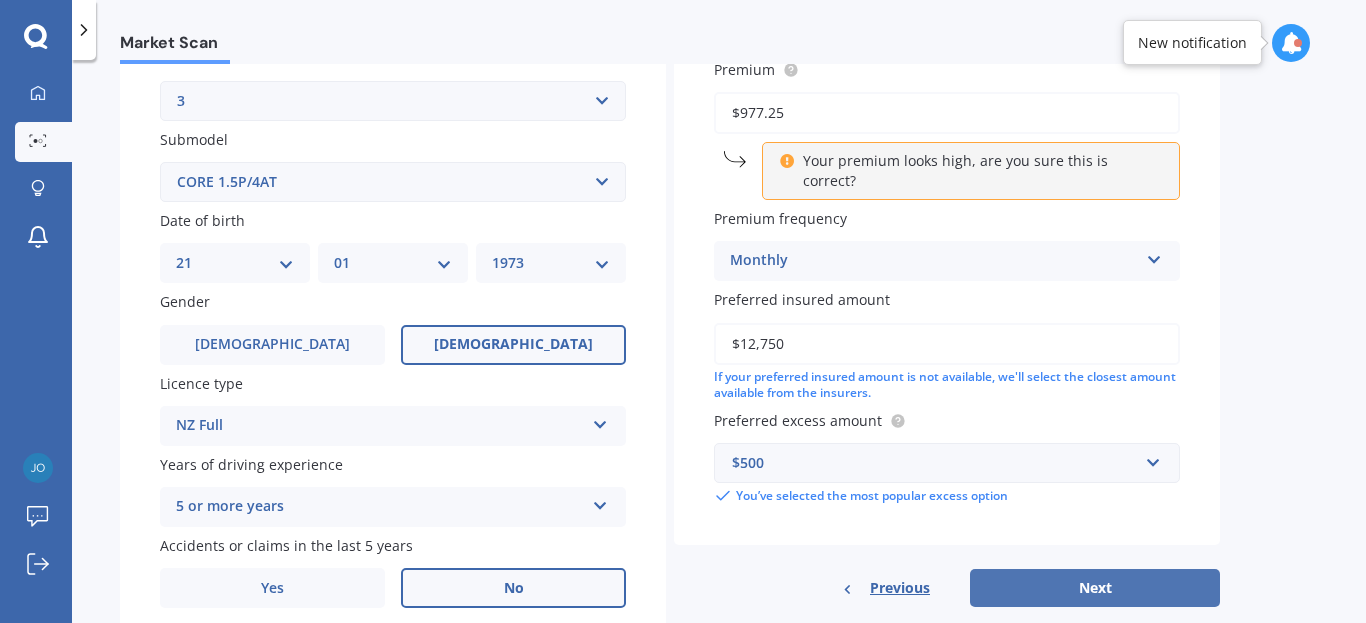 click on "Next" at bounding box center [1095, 588] 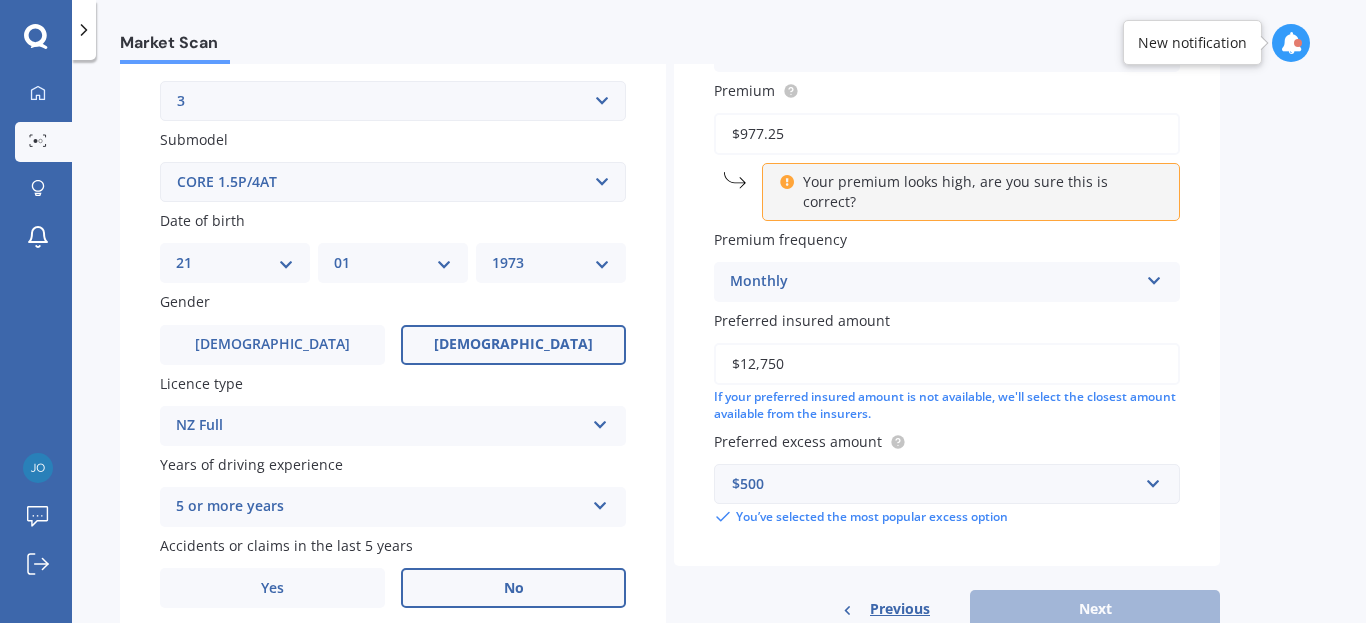 scroll, scrollTop: 137, scrollLeft: 0, axis: vertical 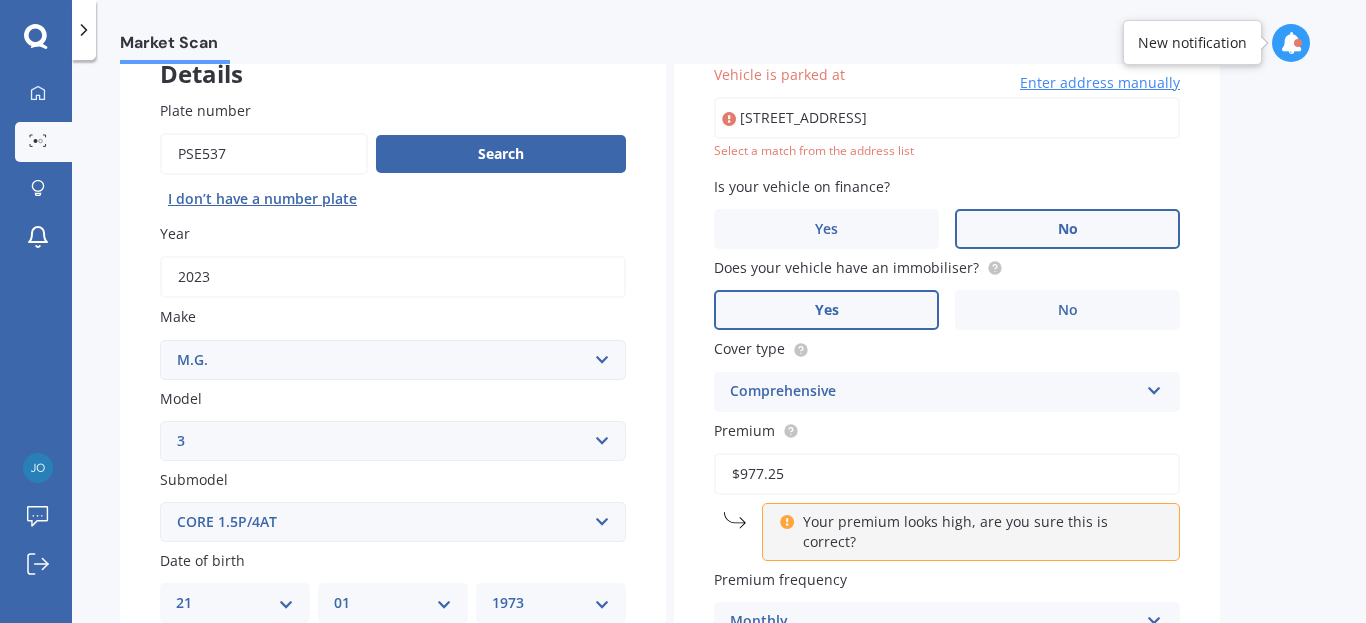 type on "[STREET_ADDRESS]" 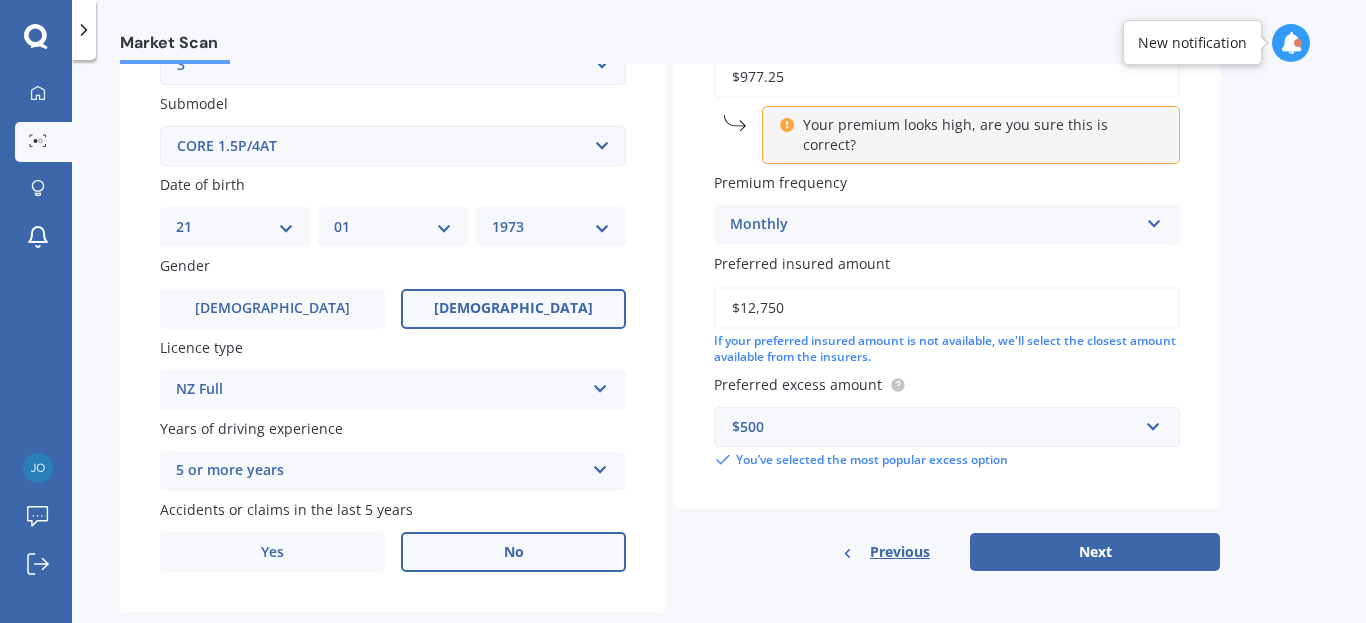 scroll, scrollTop: 554, scrollLeft: 0, axis: vertical 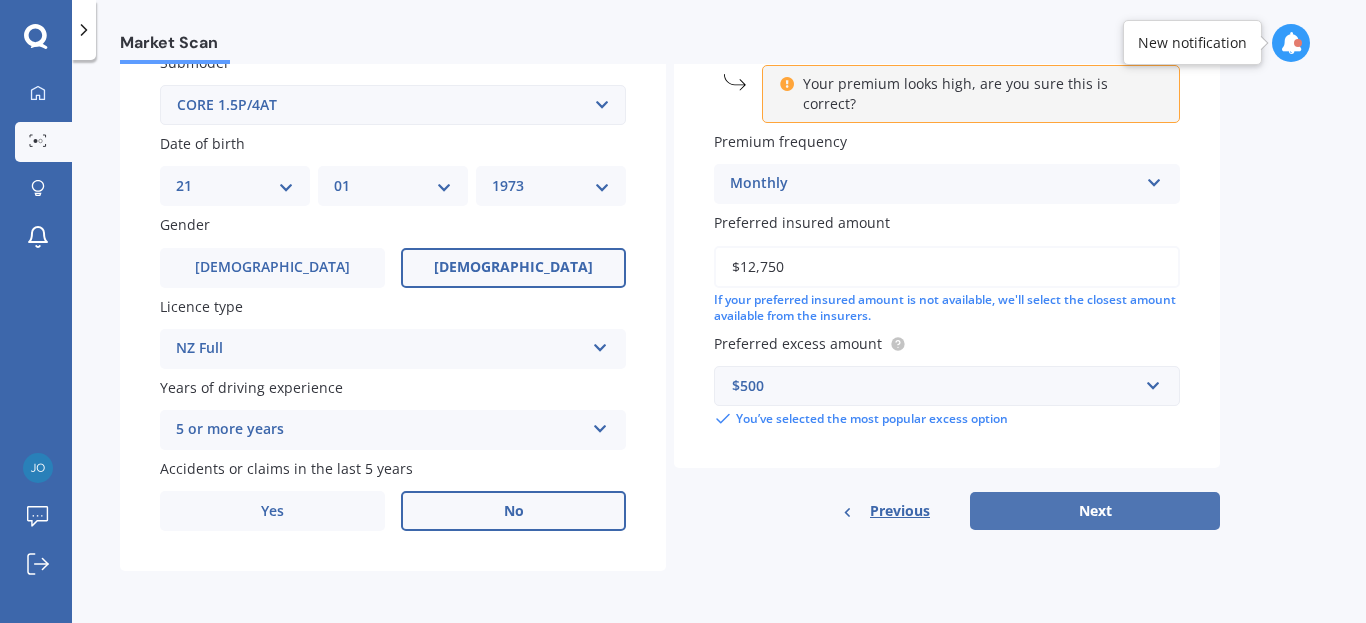 click on "Next" at bounding box center (1095, 511) 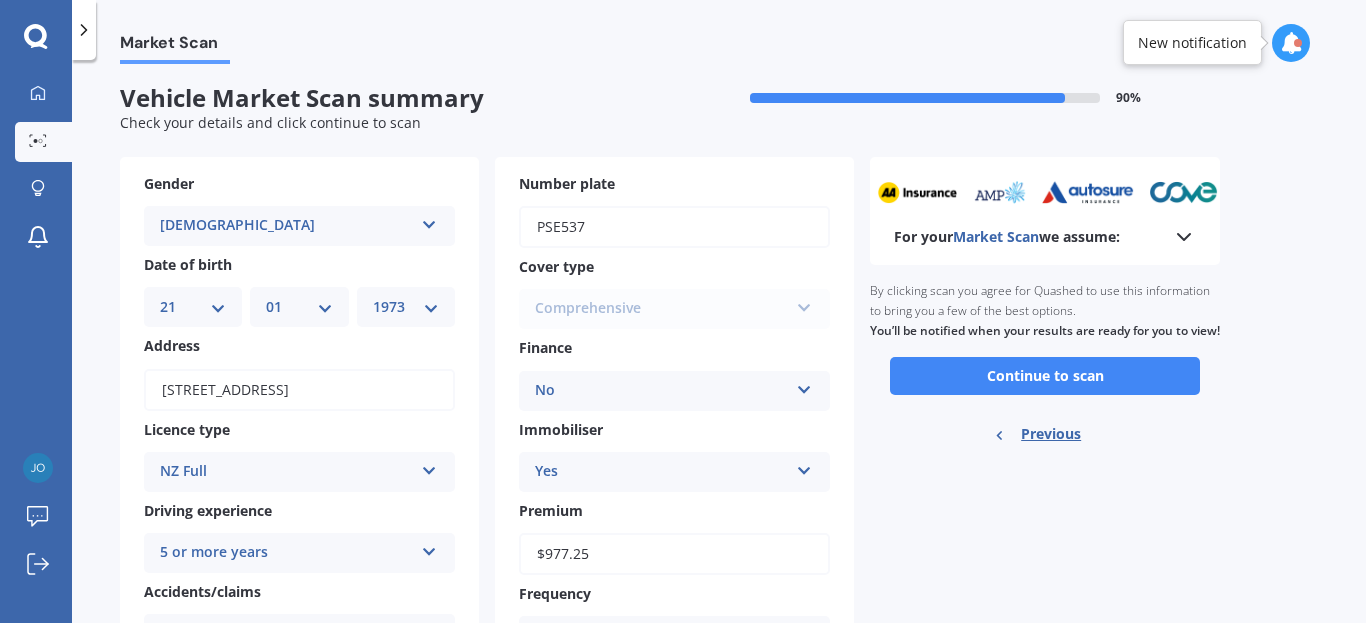 scroll, scrollTop: 0, scrollLeft: 0, axis: both 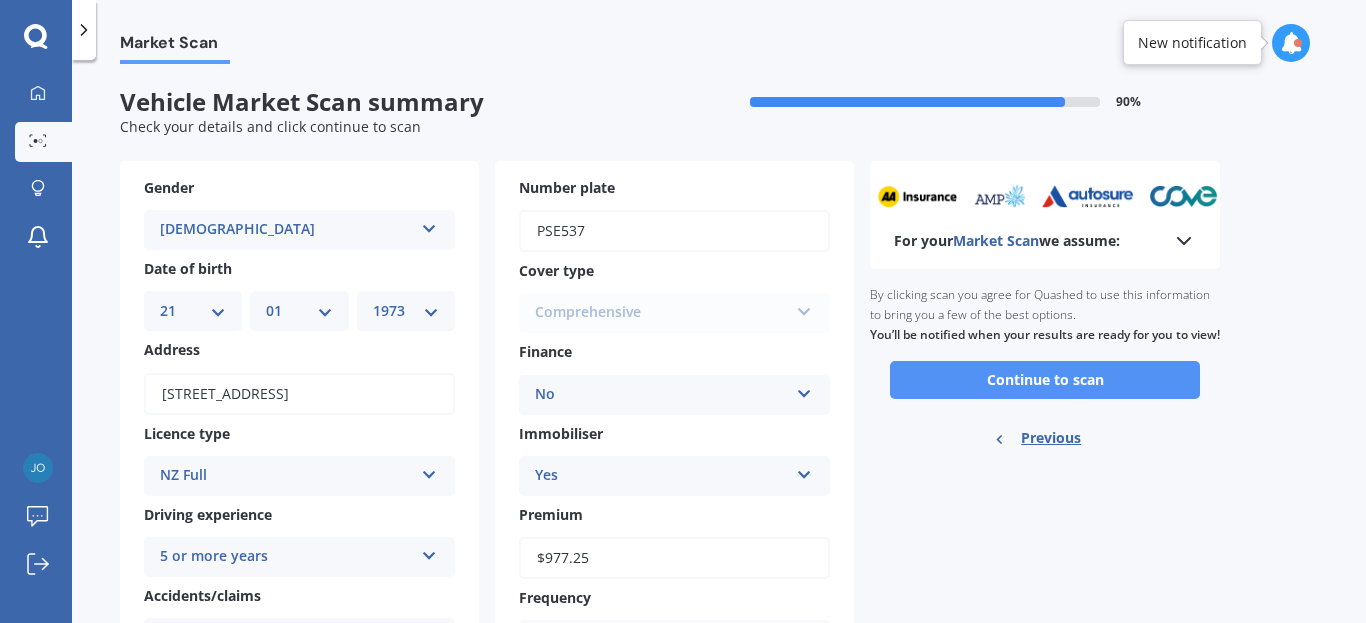 click on "Continue to scan" at bounding box center (1045, 380) 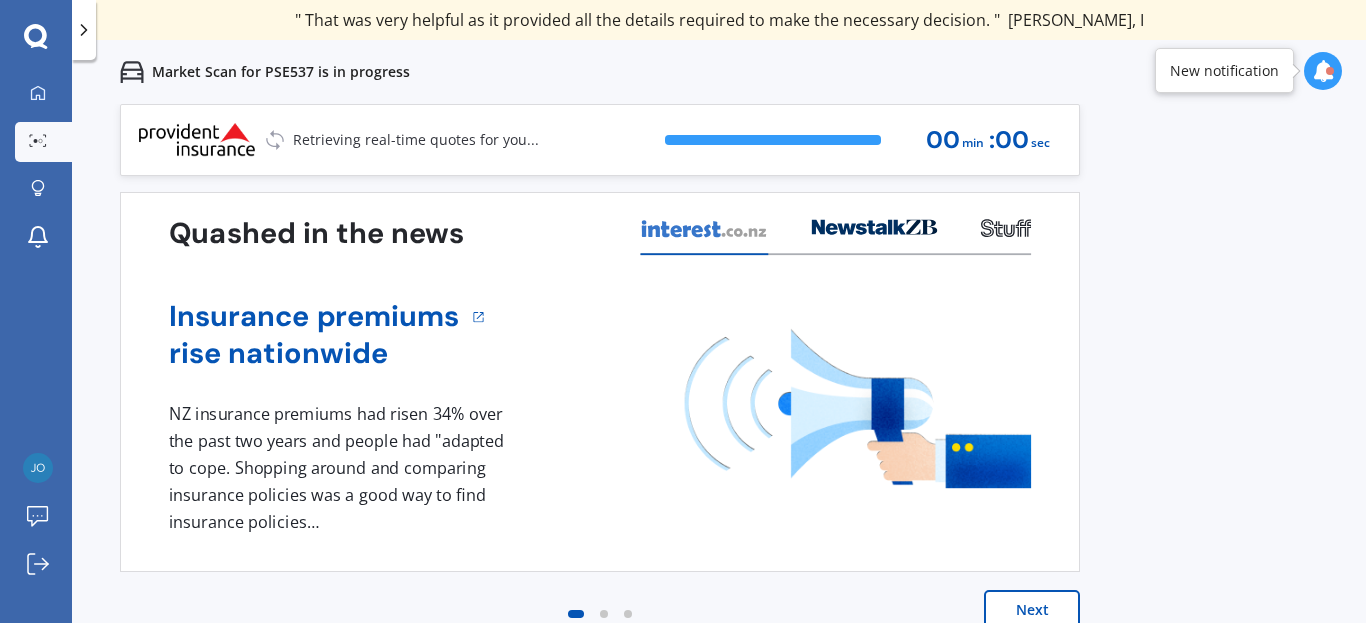 scroll, scrollTop: 27, scrollLeft: 0, axis: vertical 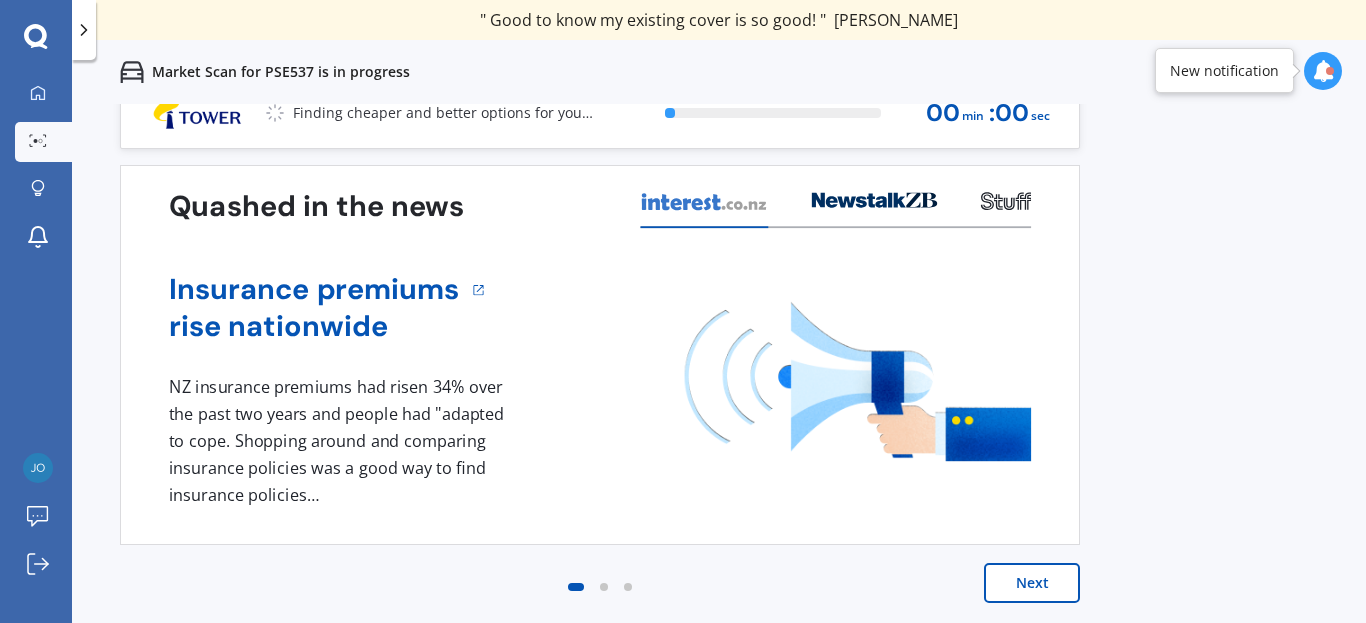 click on "Next" at bounding box center (1032, 583) 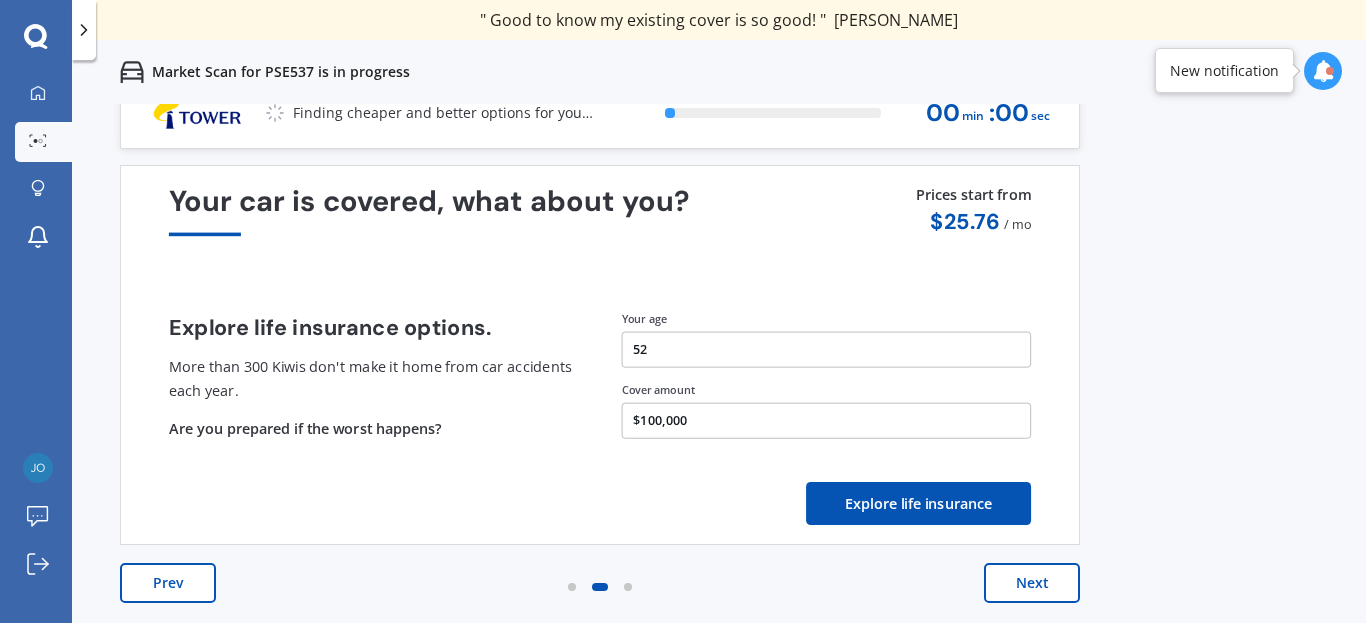 scroll, scrollTop: 0, scrollLeft: 0, axis: both 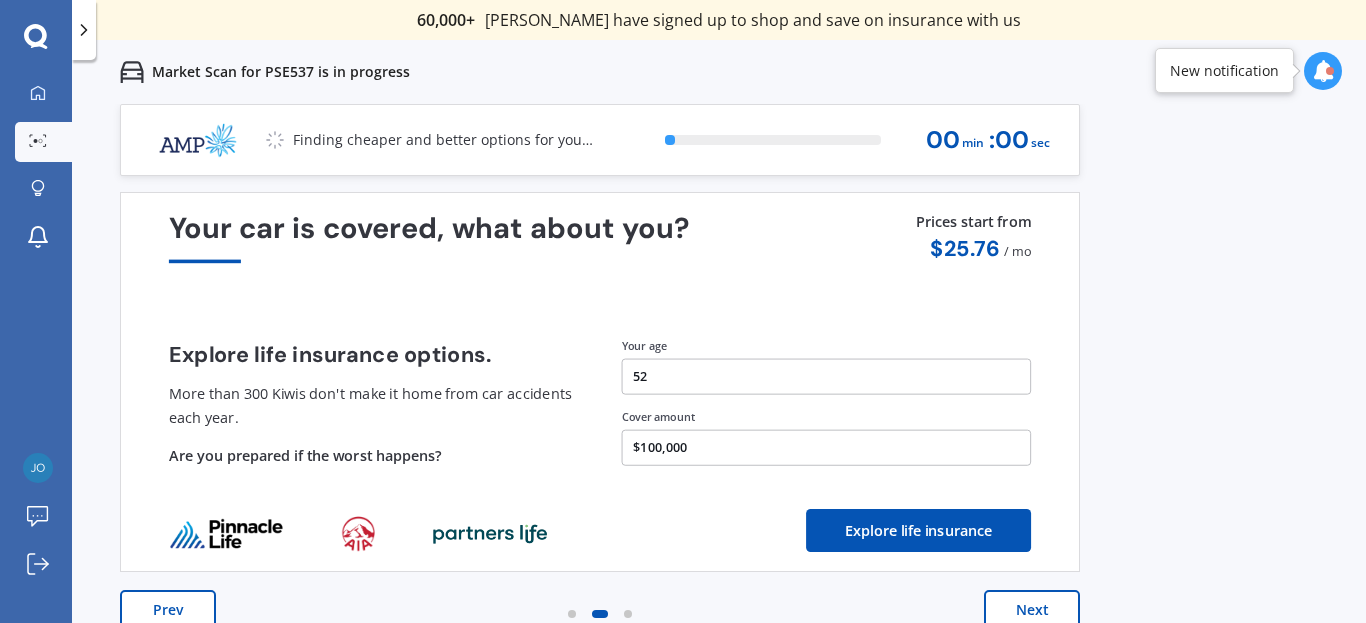 click on "Next" at bounding box center (1032, 610) 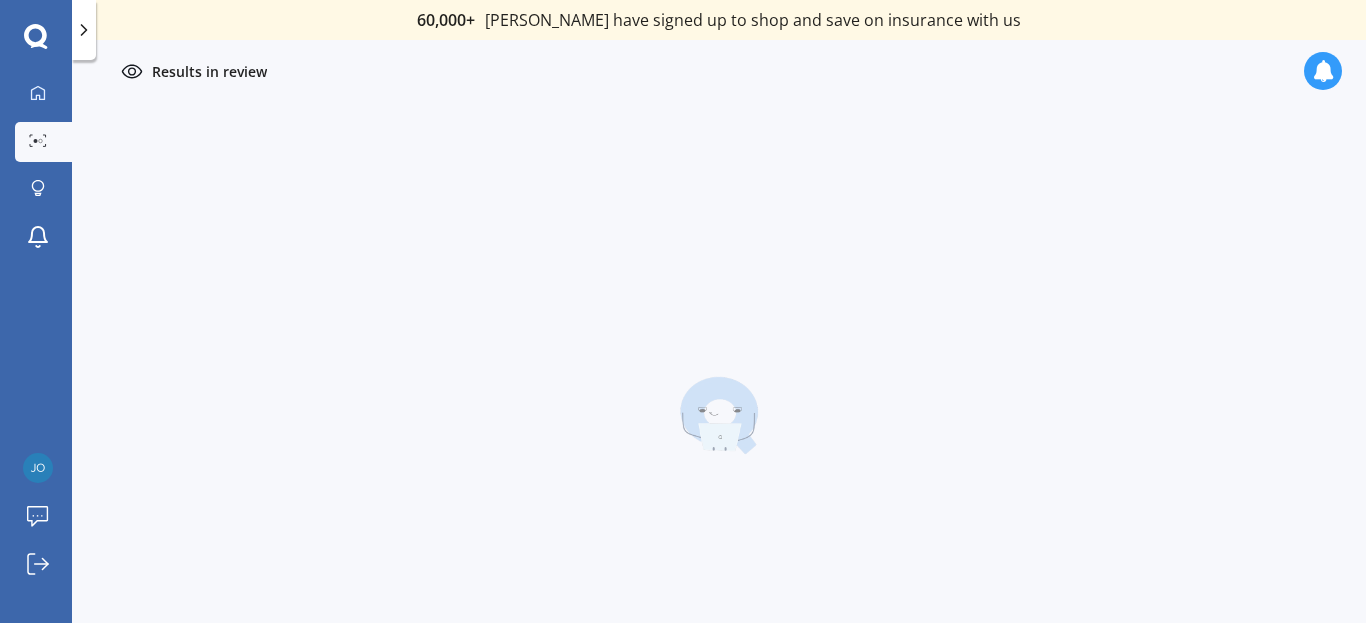 scroll, scrollTop: 0, scrollLeft: 0, axis: both 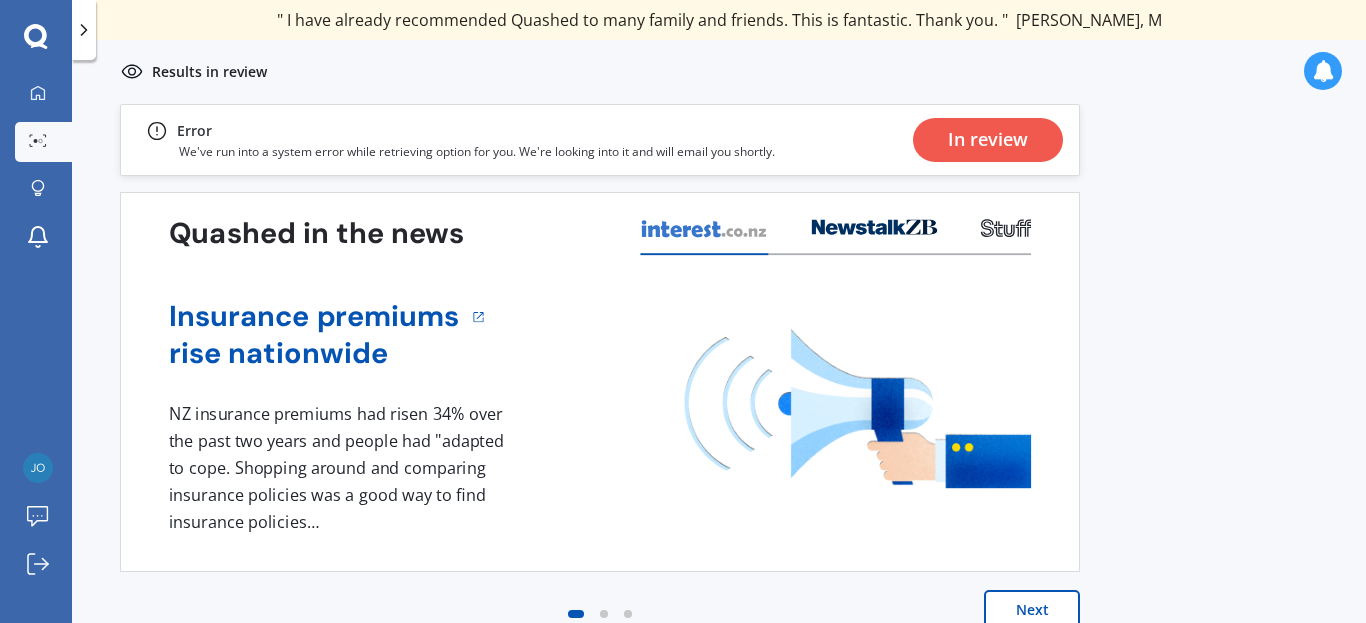 click on "In review" at bounding box center [988, 140] 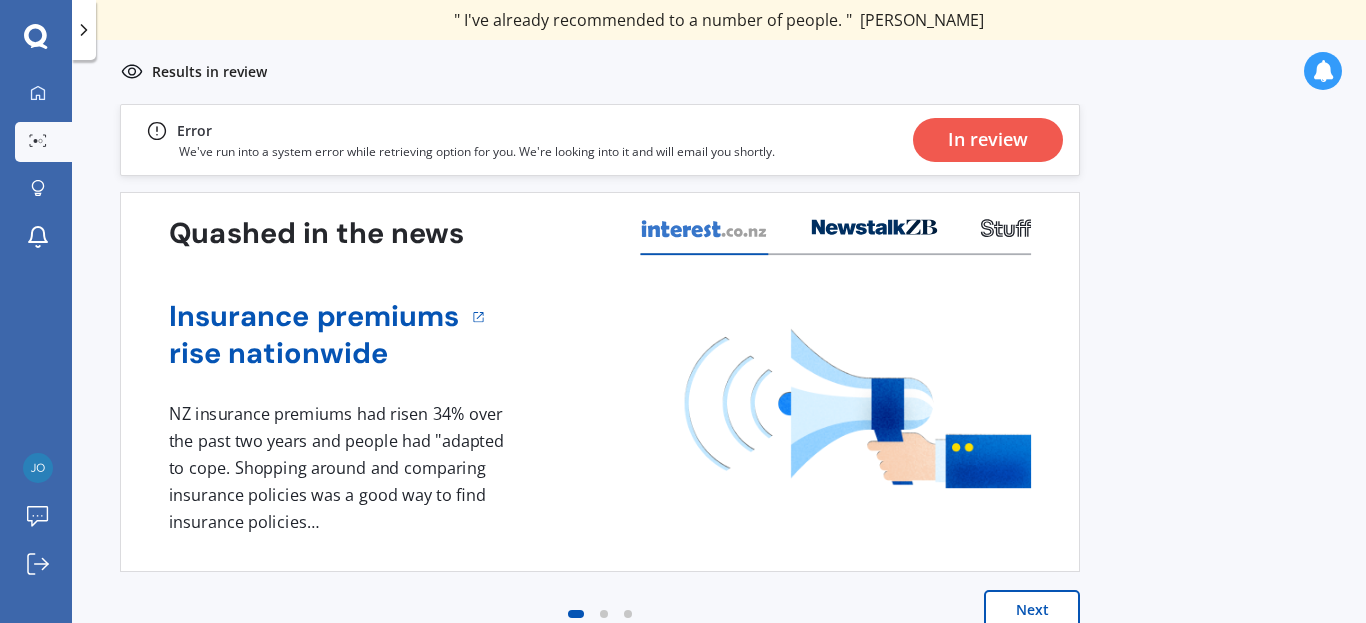 click on "In review" at bounding box center (988, 140) 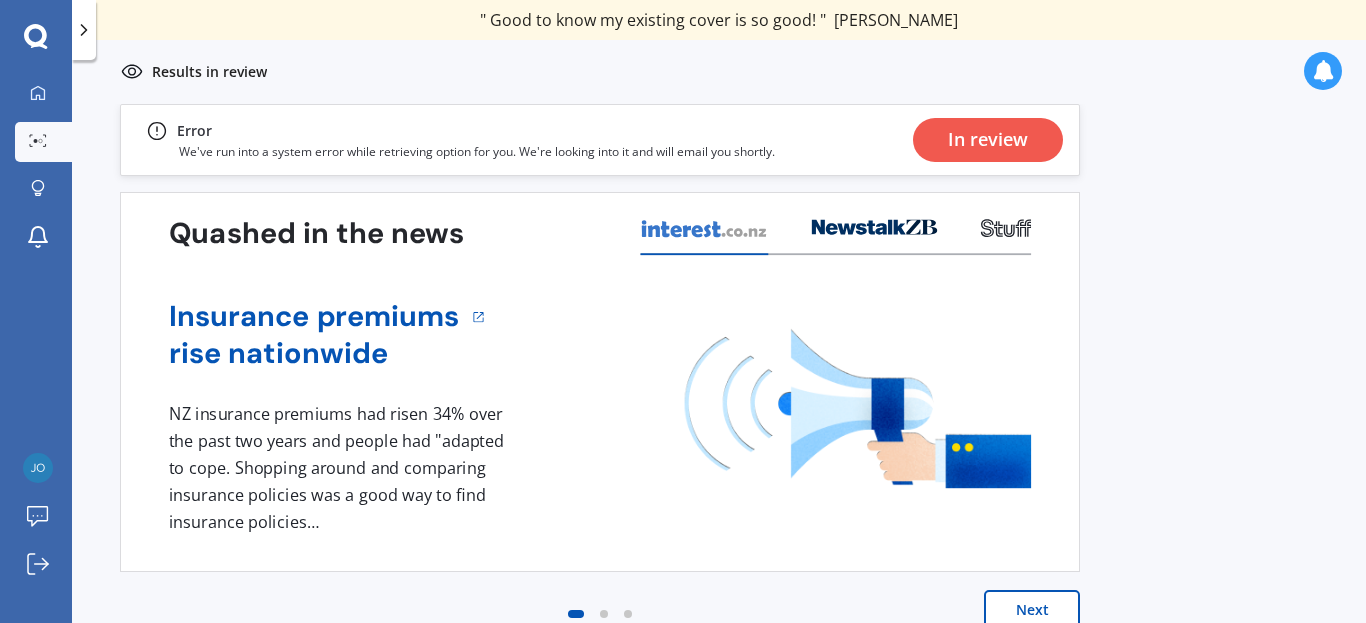 click on "In review" at bounding box center [988, 140] 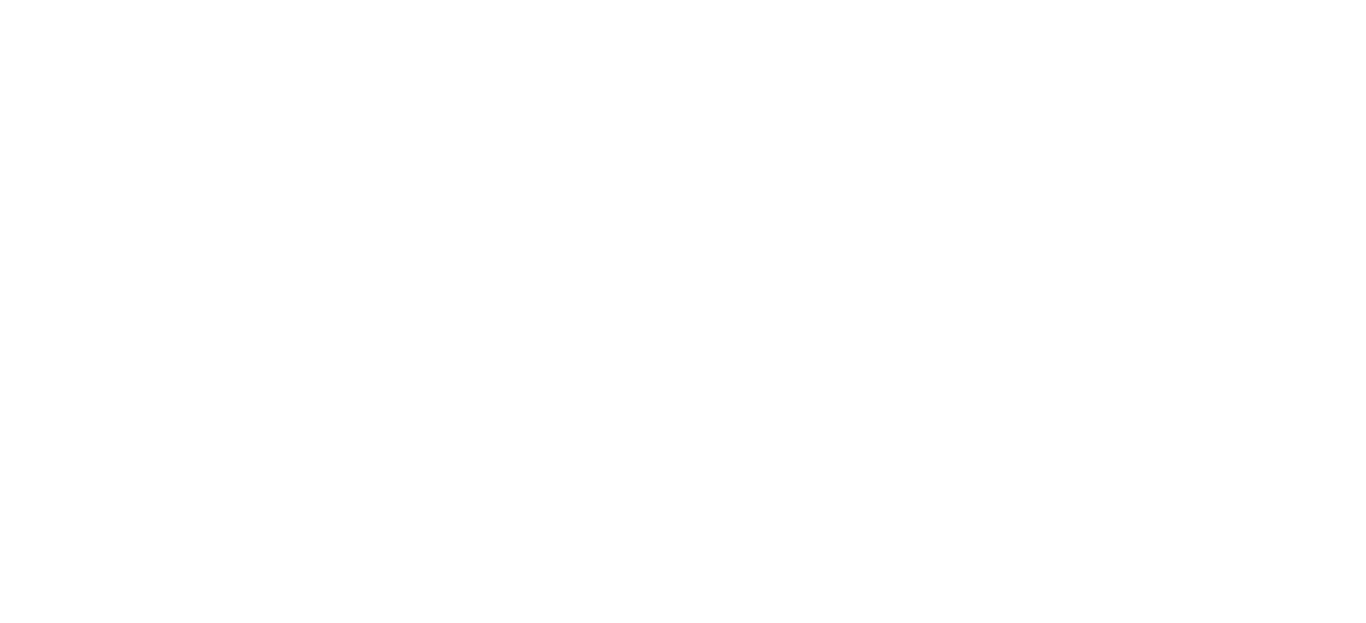 scroll, scrollTop: 0, scrollLeft: 0, axis: both 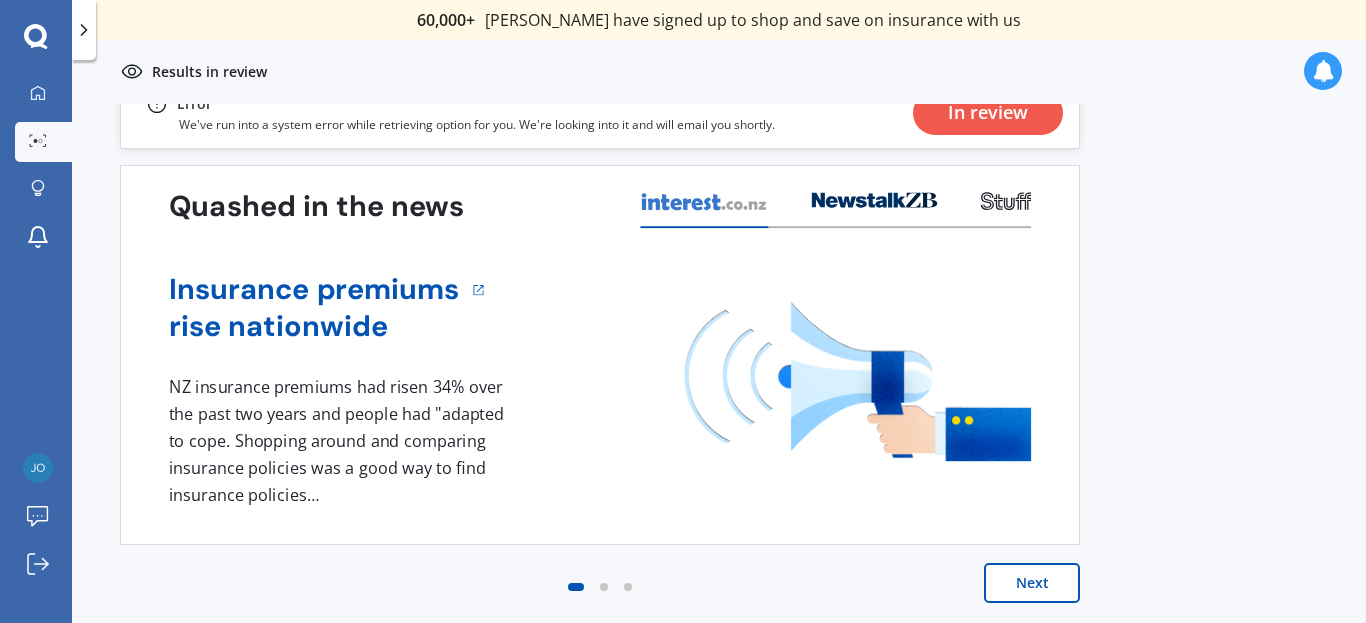 click on "In review" at bounding box center [988, 113] 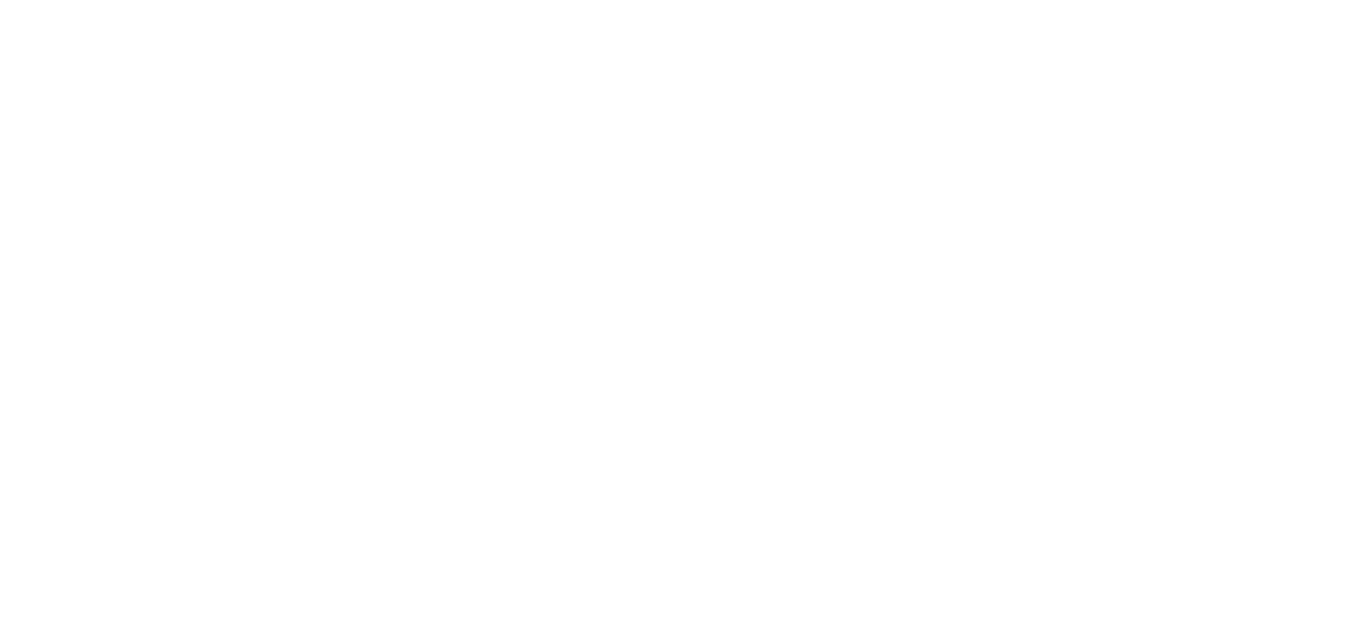 scroll, scrollTop: 0, scrollLeft: 0, axis: both 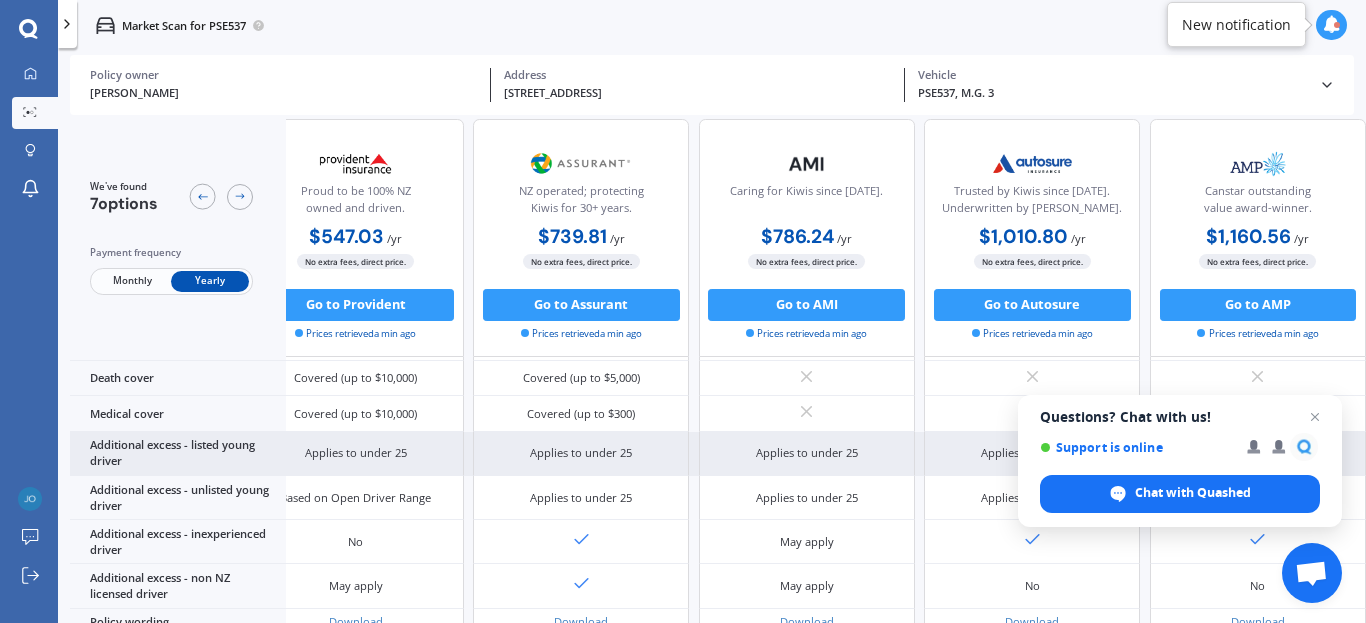 click on "Applies to under 25" at bounding box center [807, 453] 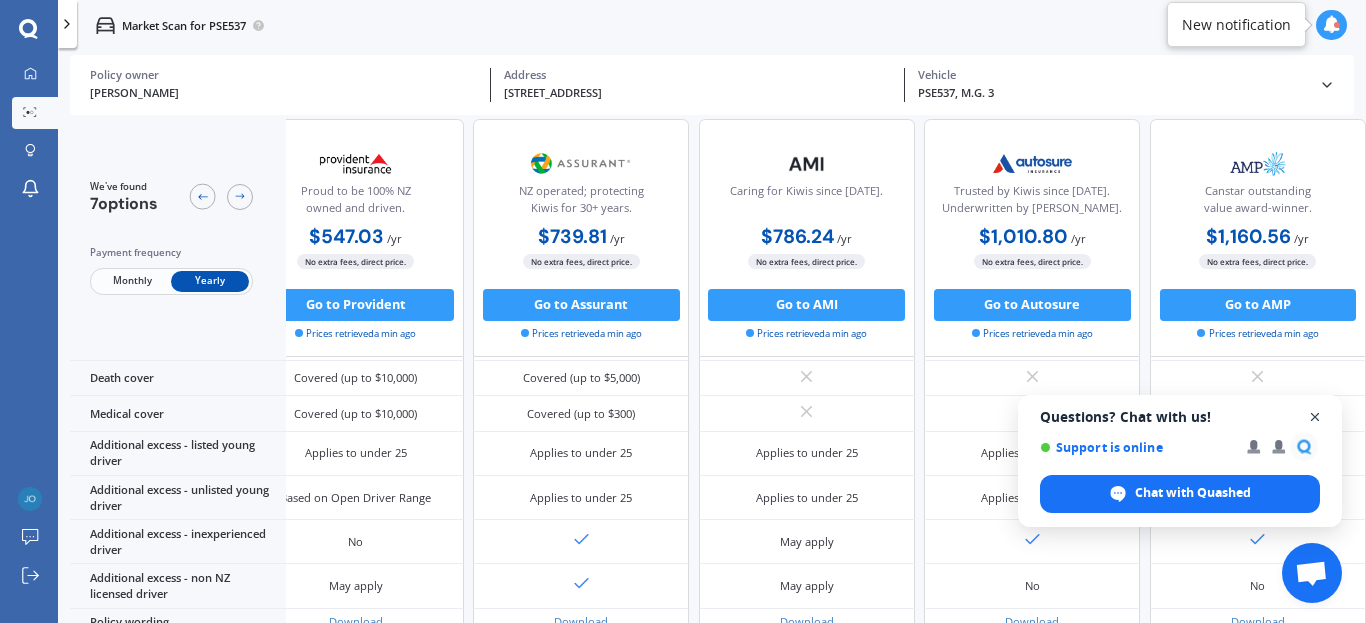 click at bounding box center (1315, 417) 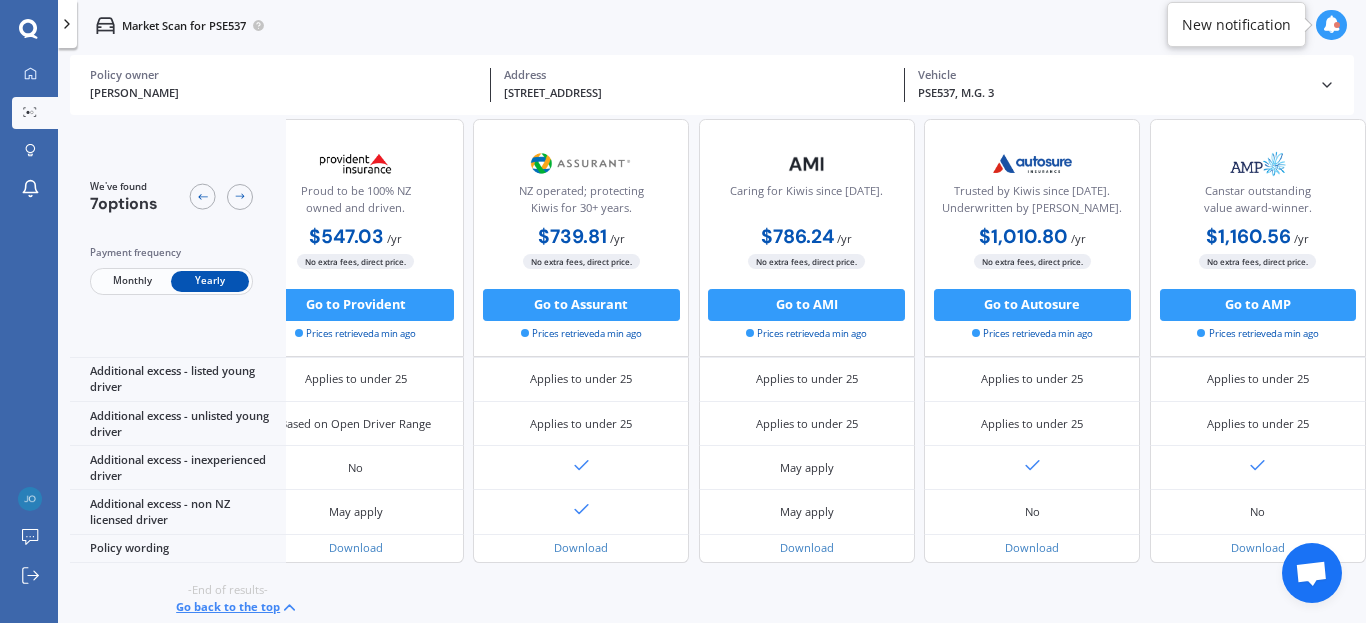 scroll, scrollTop: 1020, scrollLeft: 622, axis: both 